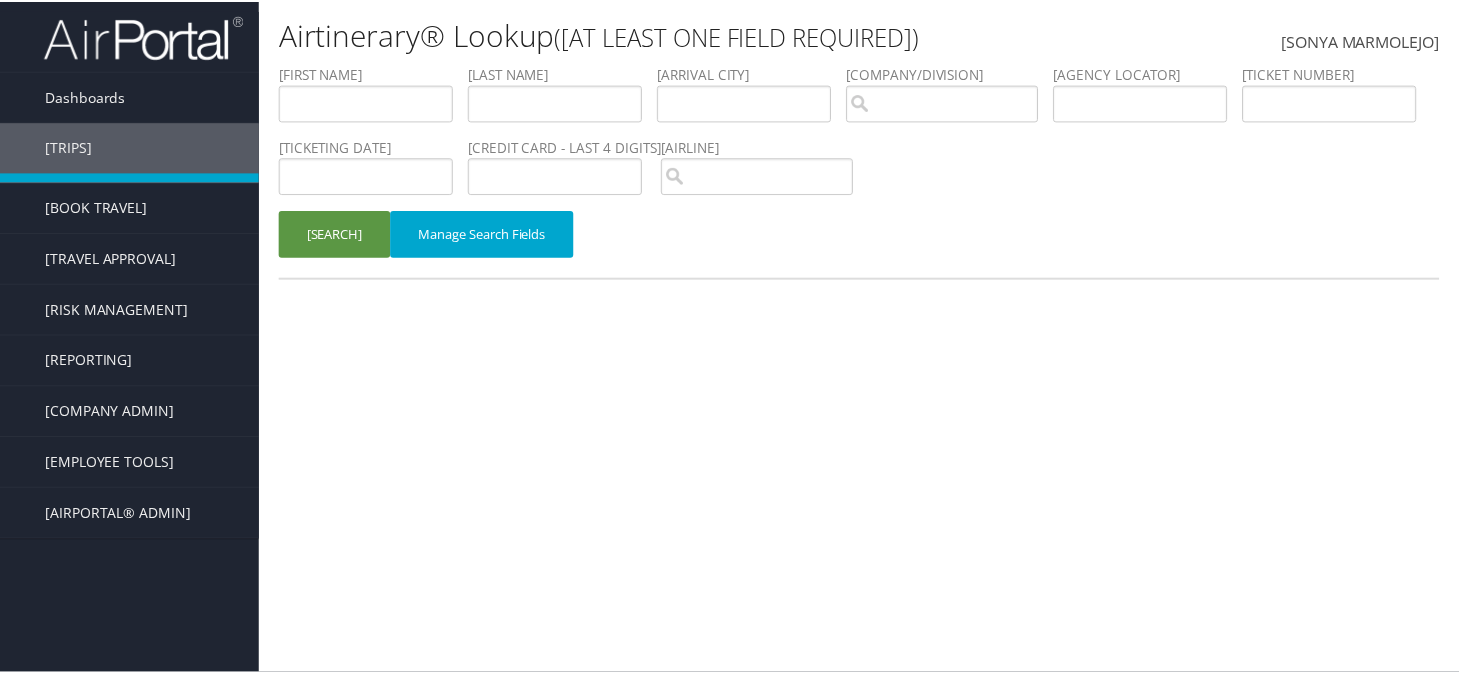 scroll, scrollTop: 0, scrollLeft: 0, axis: both 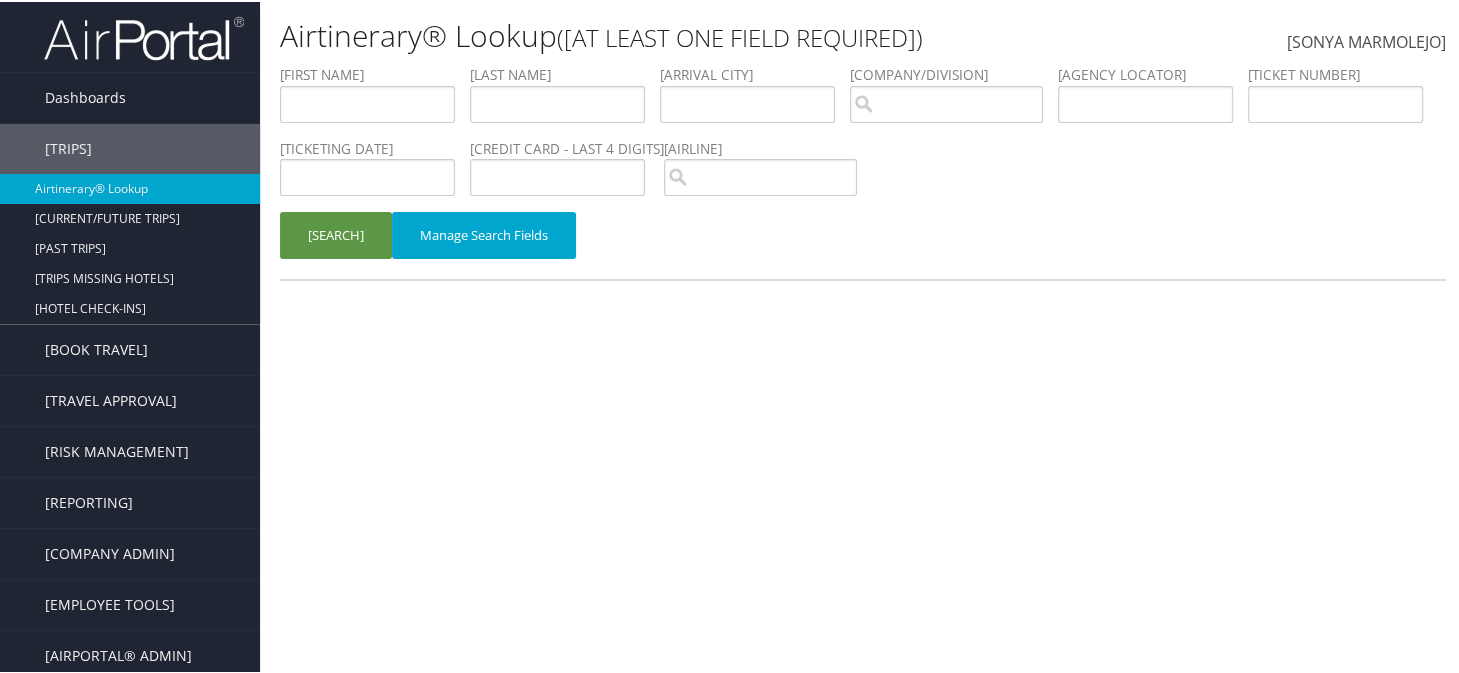 click on "[AIRTINERARY® LOOKUP  (AT LEAST ONE FIELD REQUIRED)]" at bounding box center (668, 34) 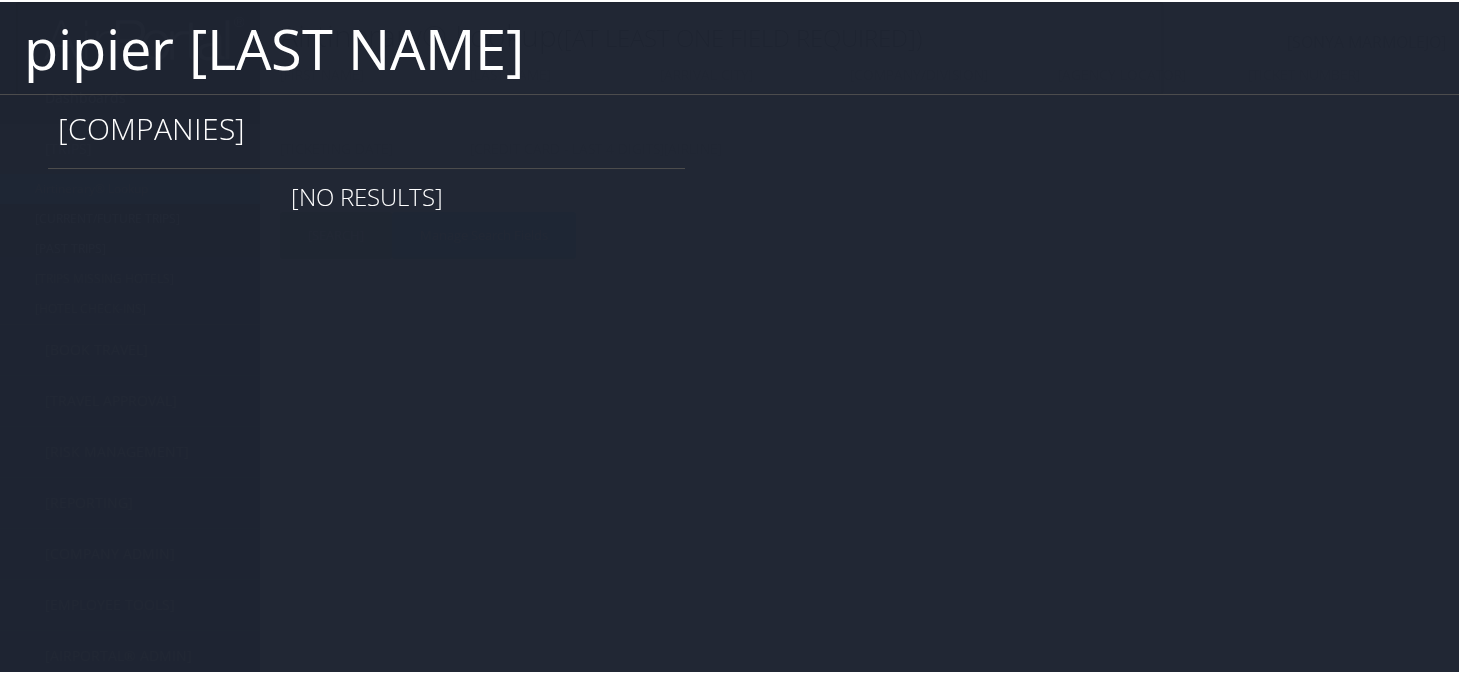 type on "pipier [LAST NAME]" 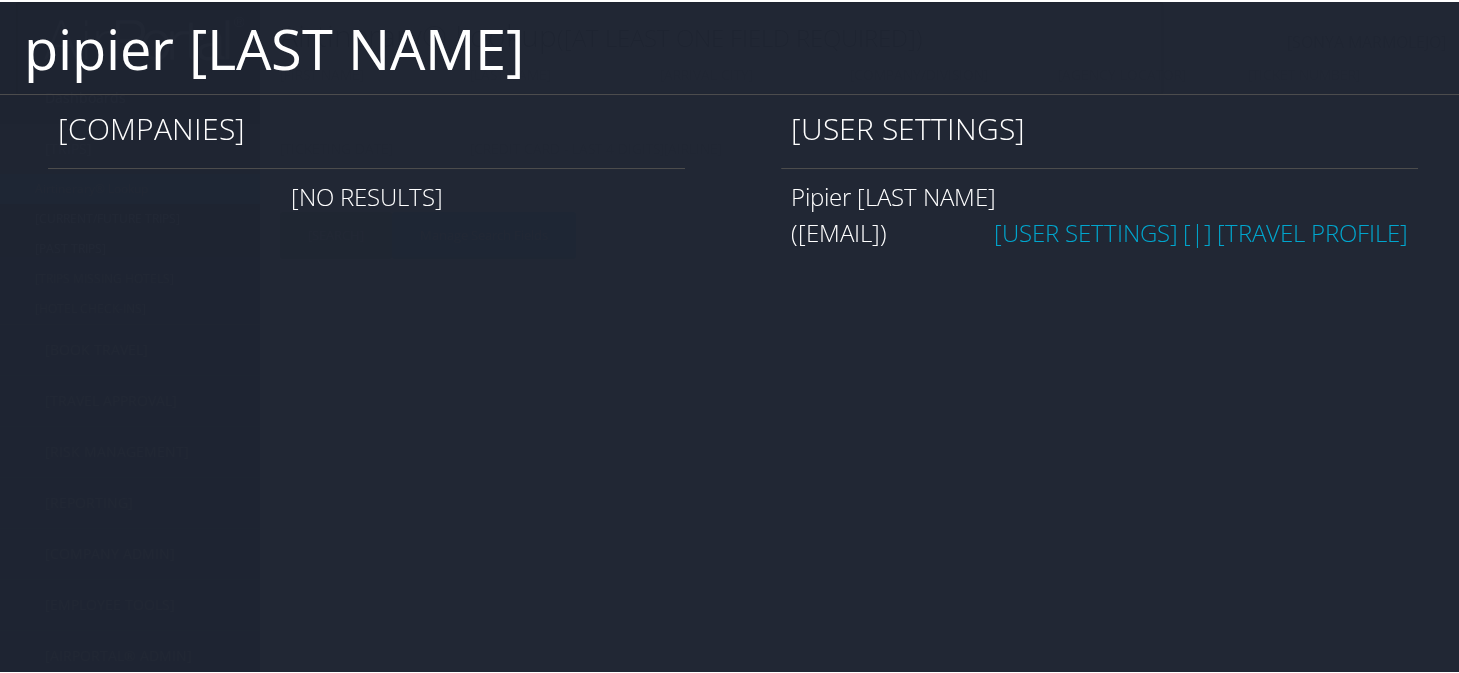 click on "User Settings" at bounding box center [1086, 230] 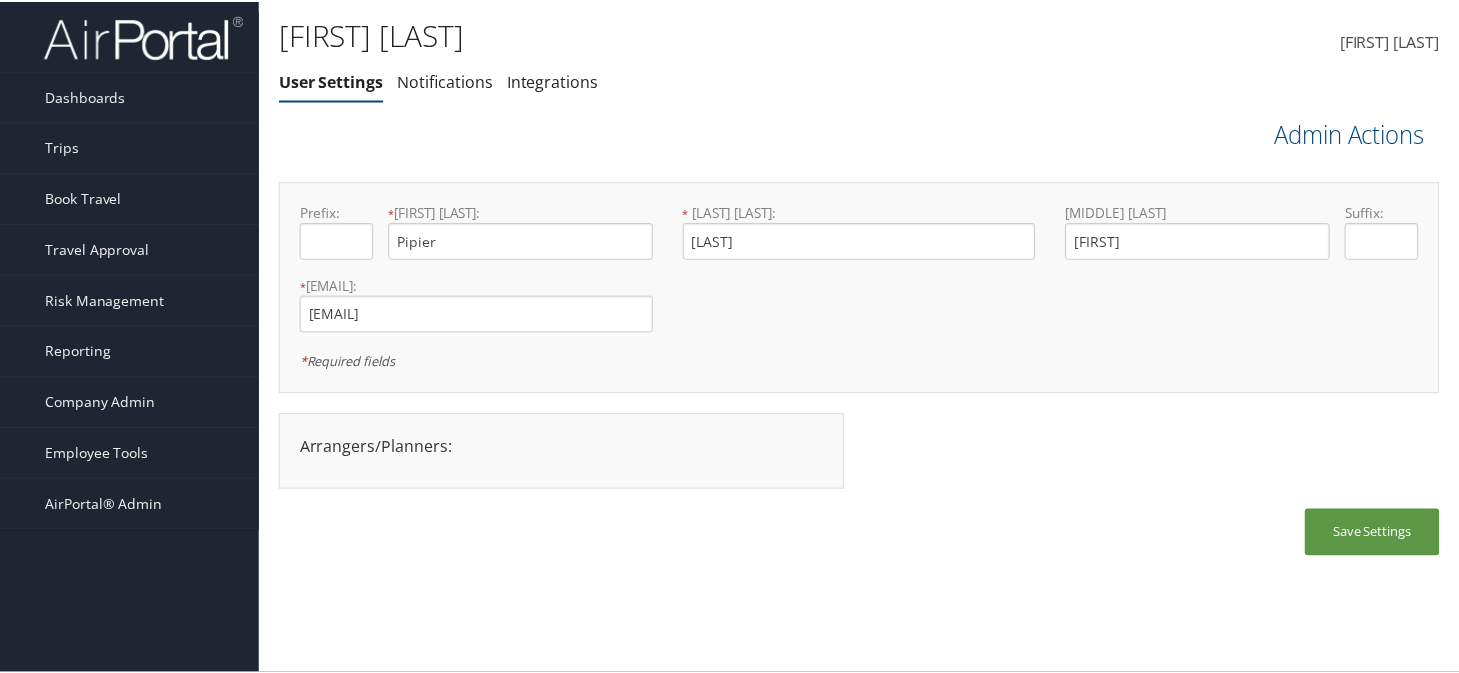 scroll, scrollTop: 0, scrollLeft: 0, axis: both 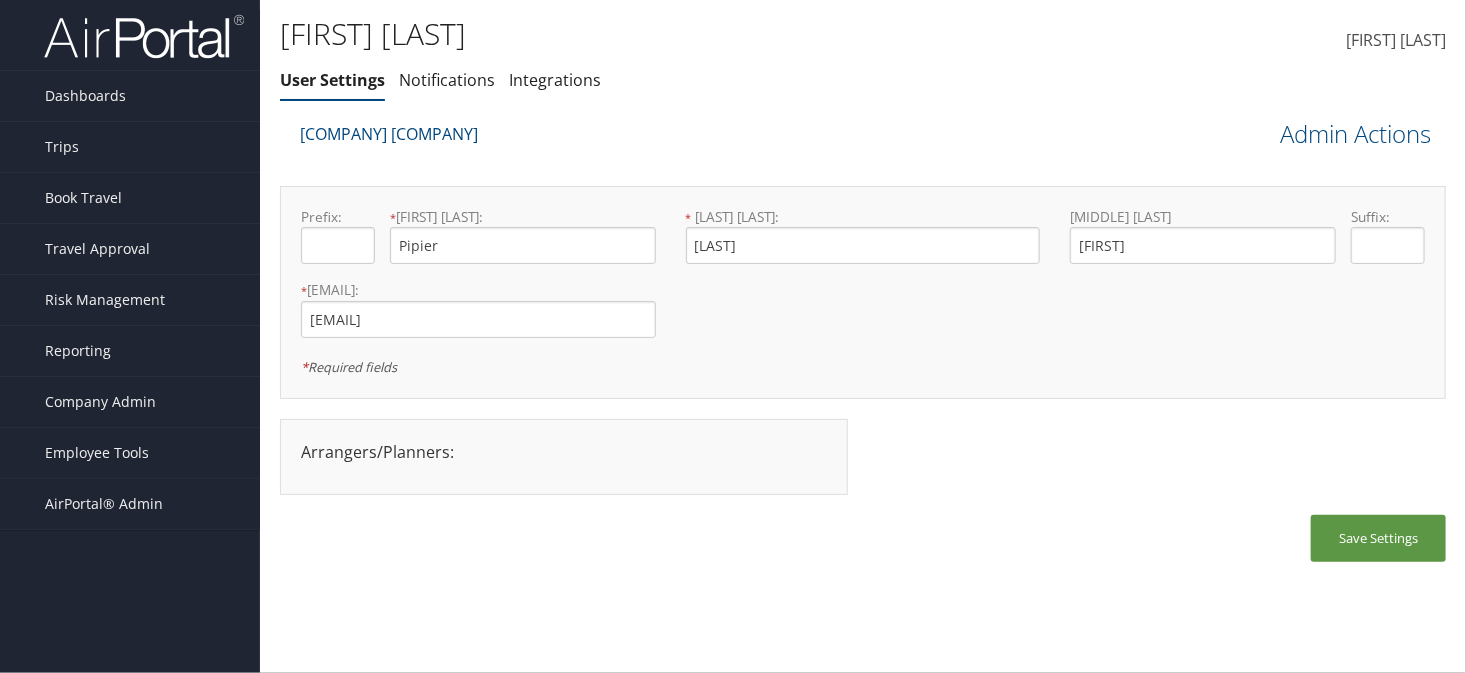 click on "Sorenson Communications" at bounding box center (717, 141) 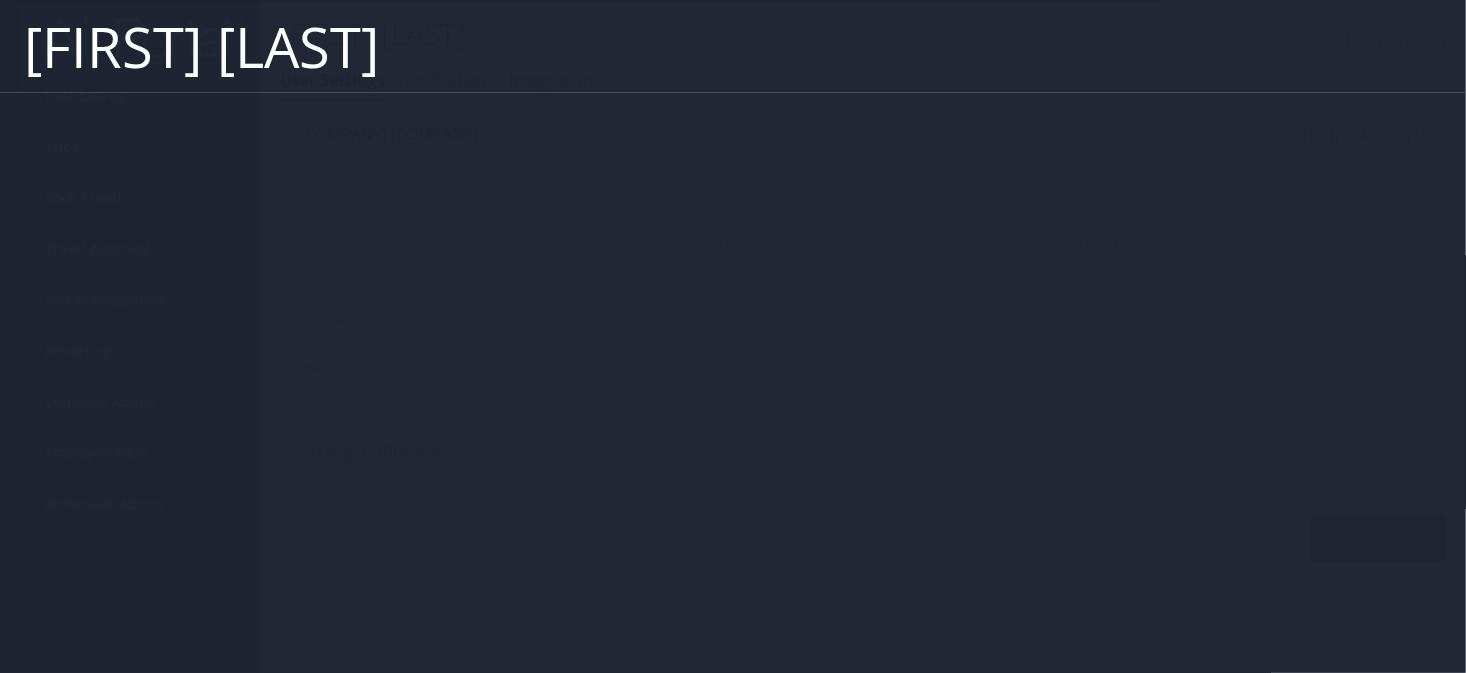 type on "piper bewlay" 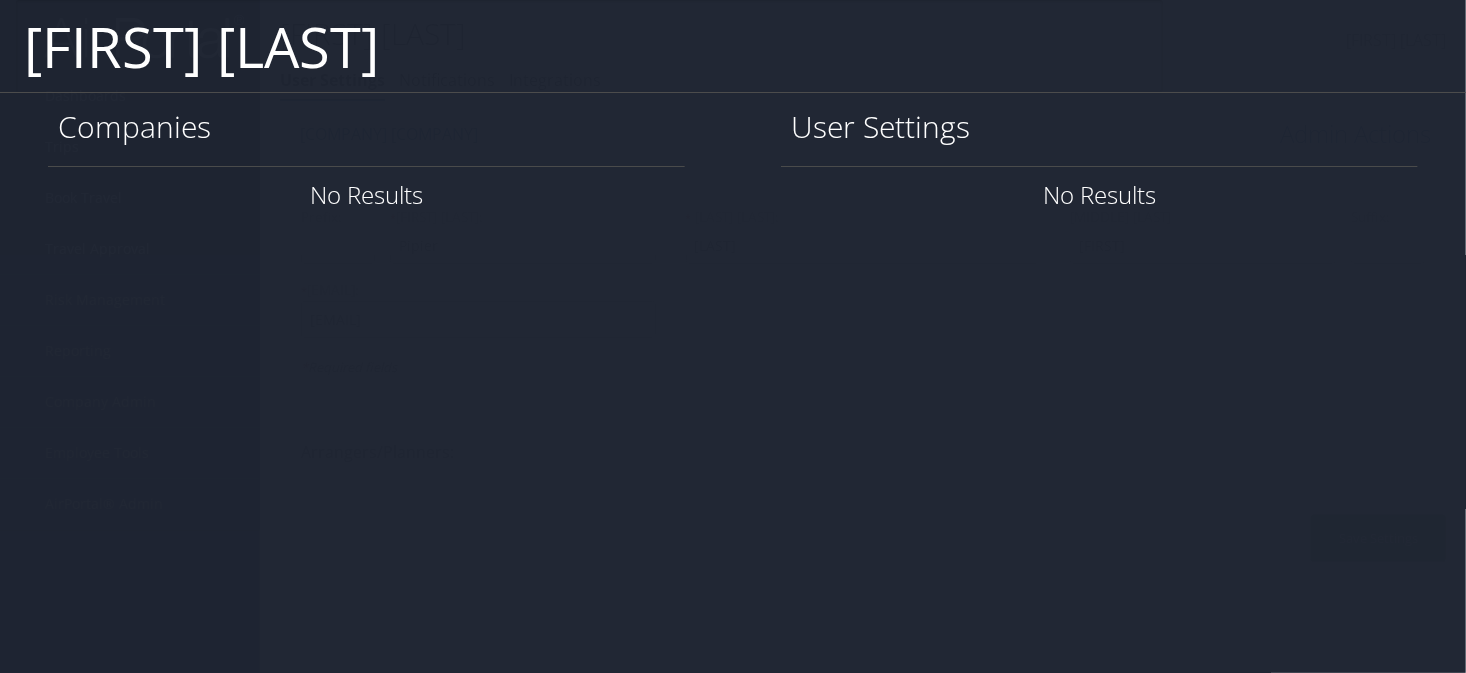 click at bounding box center [1450, 8] 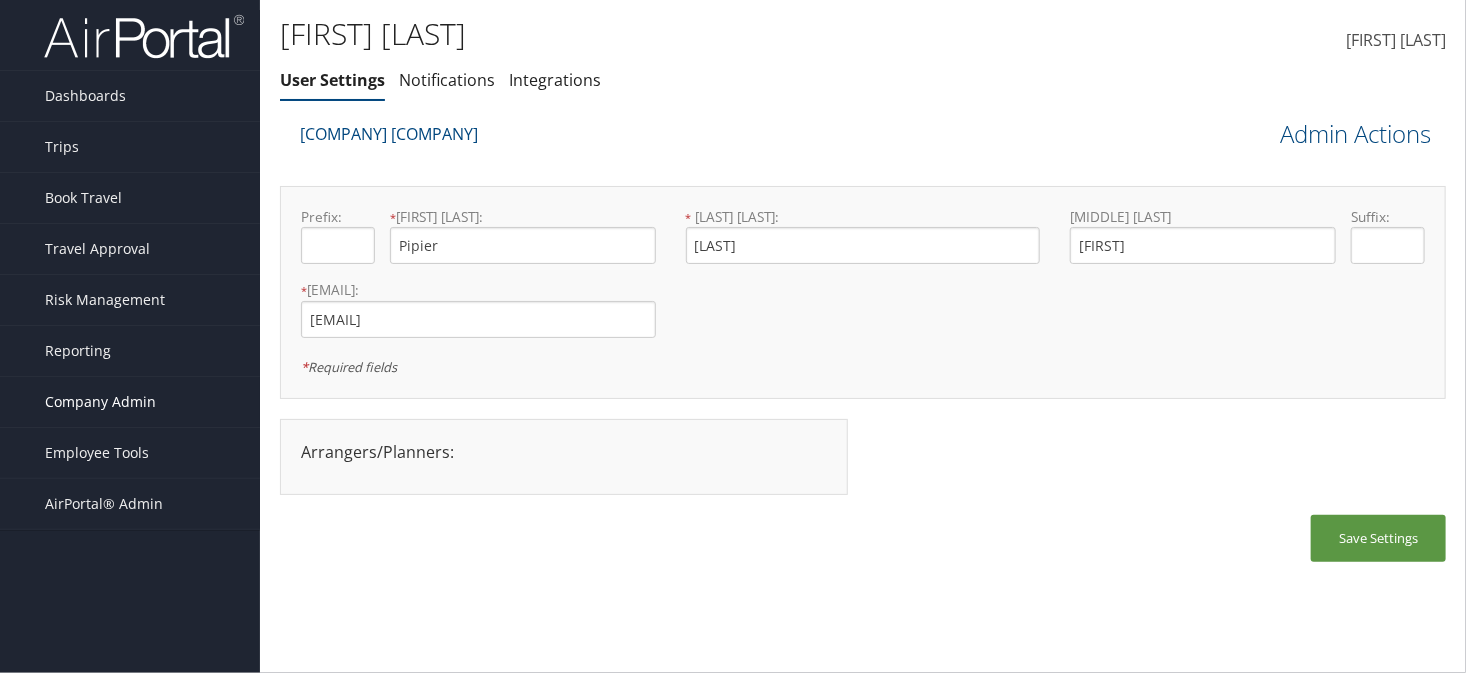click on "Company Admin" at bounding box center [100, 402] 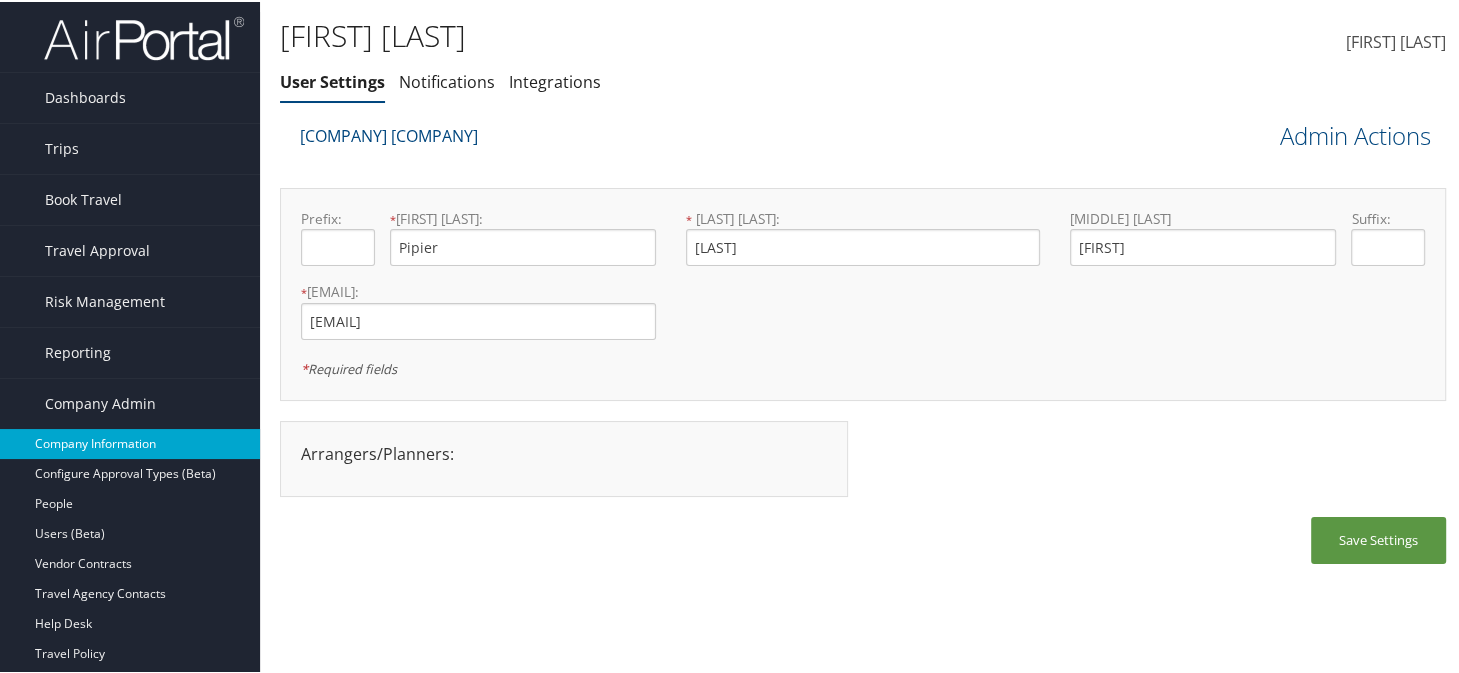 click on "Company Information" at bounding box center [130, 442] 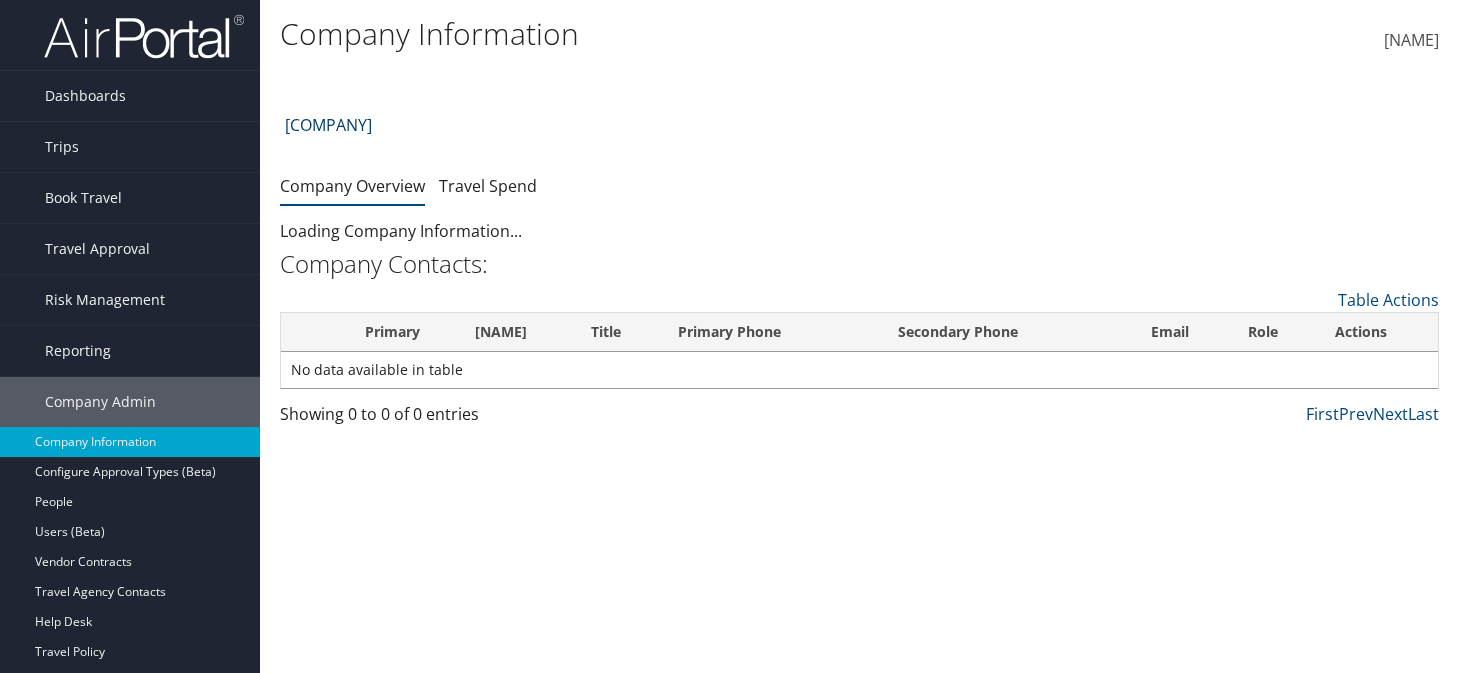 scroll, scrollTop: 0, scrollLeft: 0, axis: both 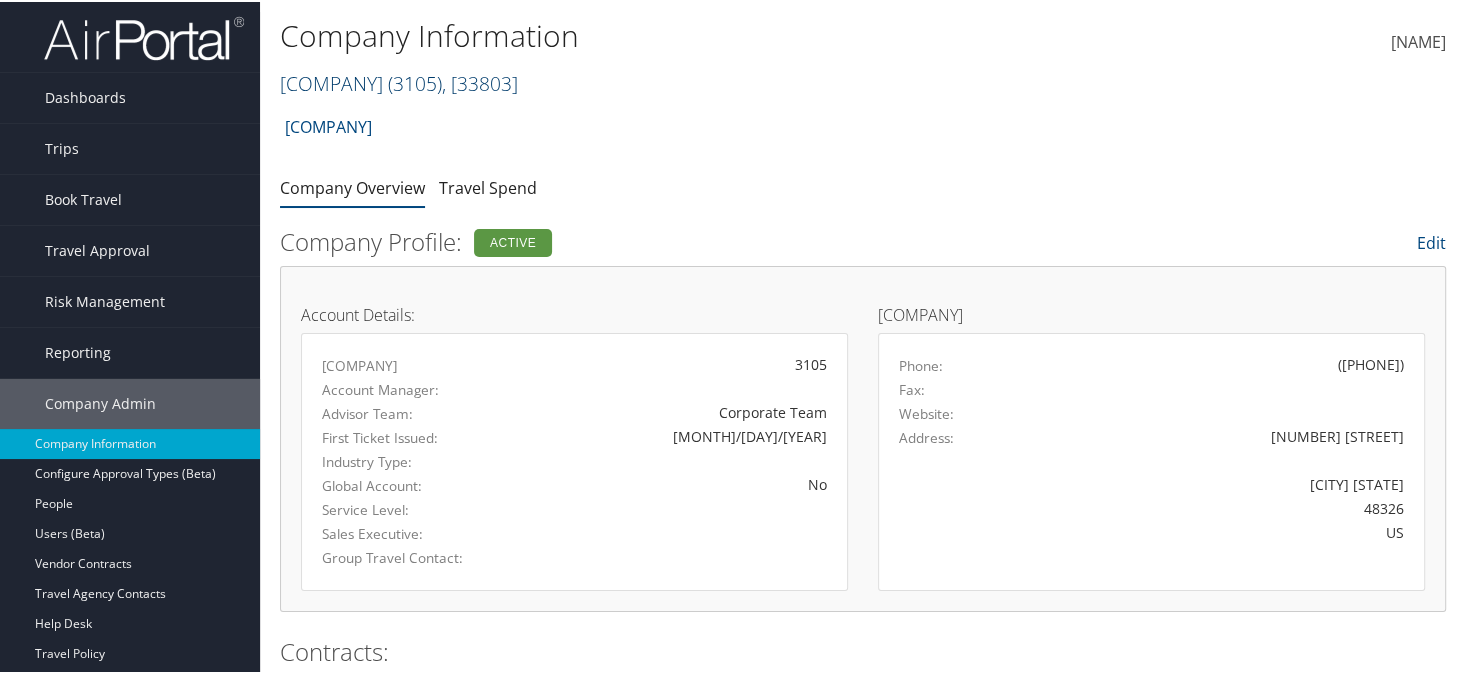 click on "[COMPANY] ([ NUMBER ]) , [ NUMBER ]" at bounding box center [399, 81] 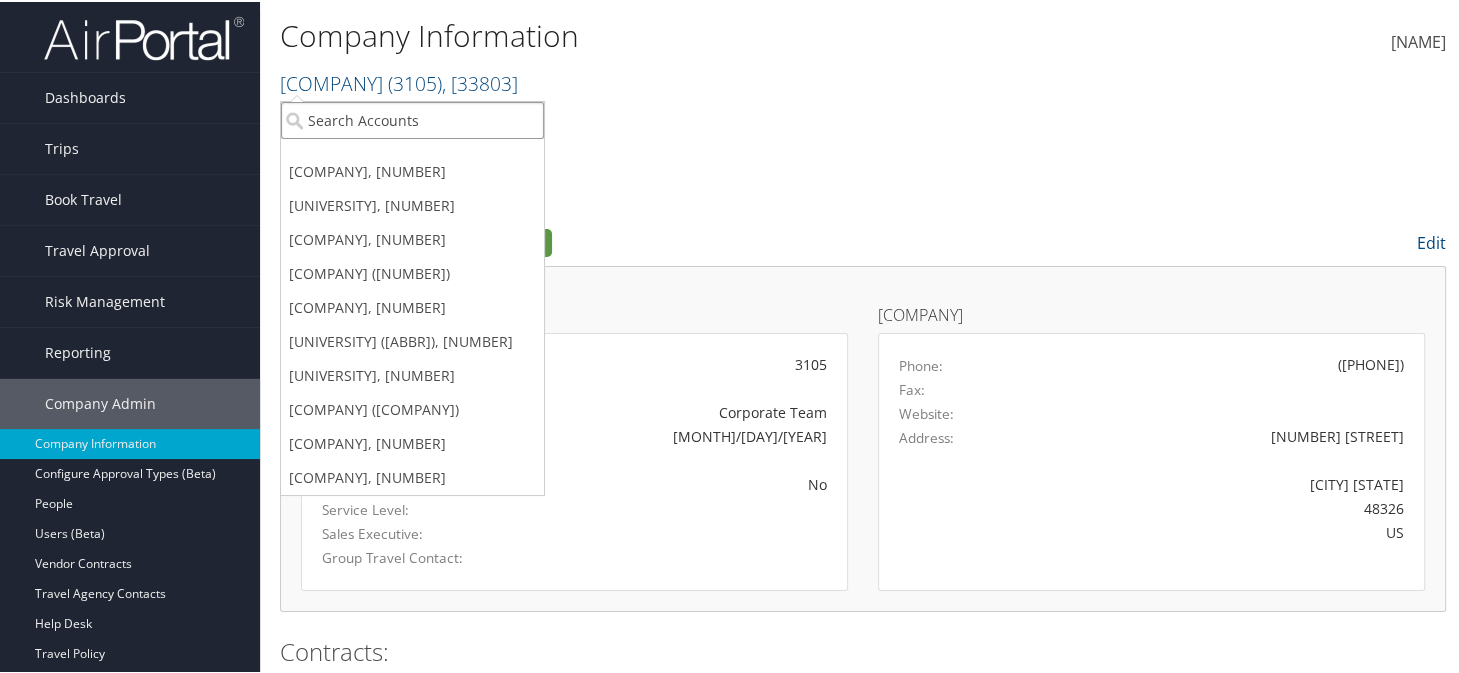 click at bounding box center [412, 118] 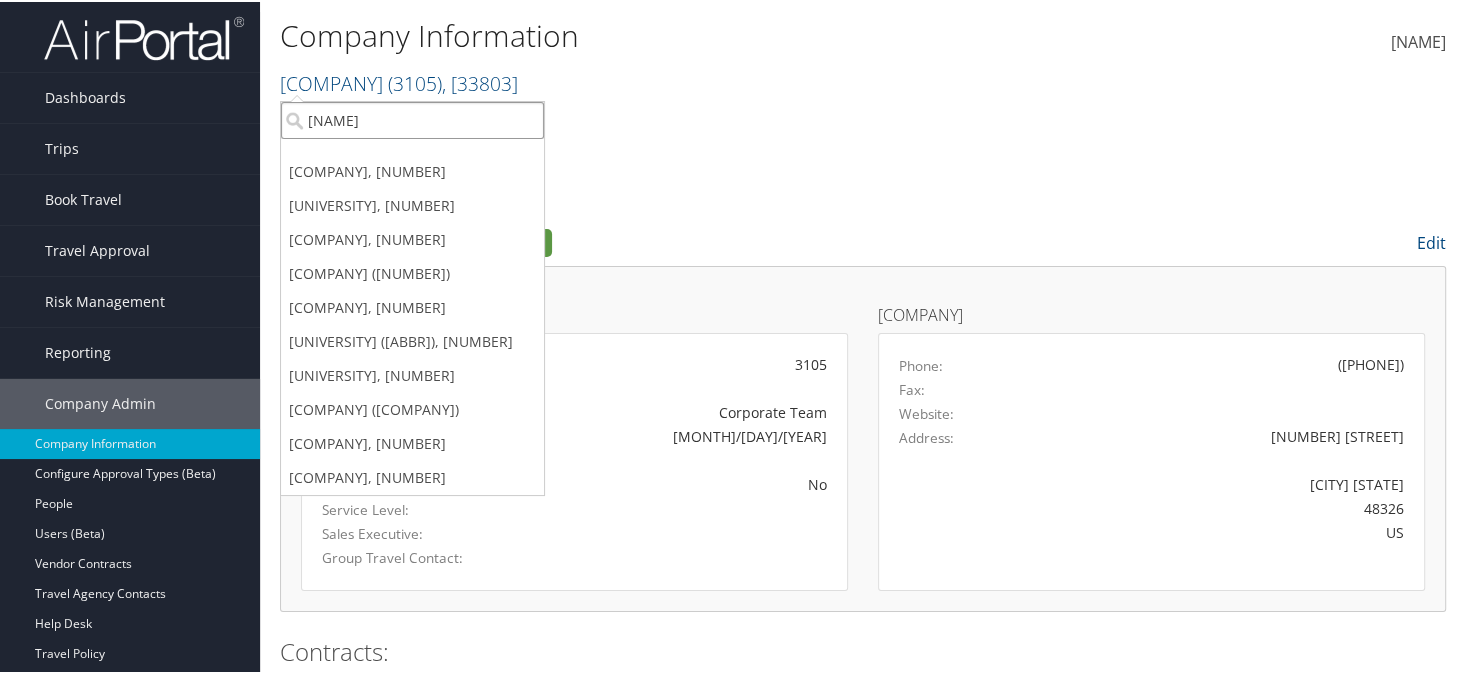 type on "[NAME]" 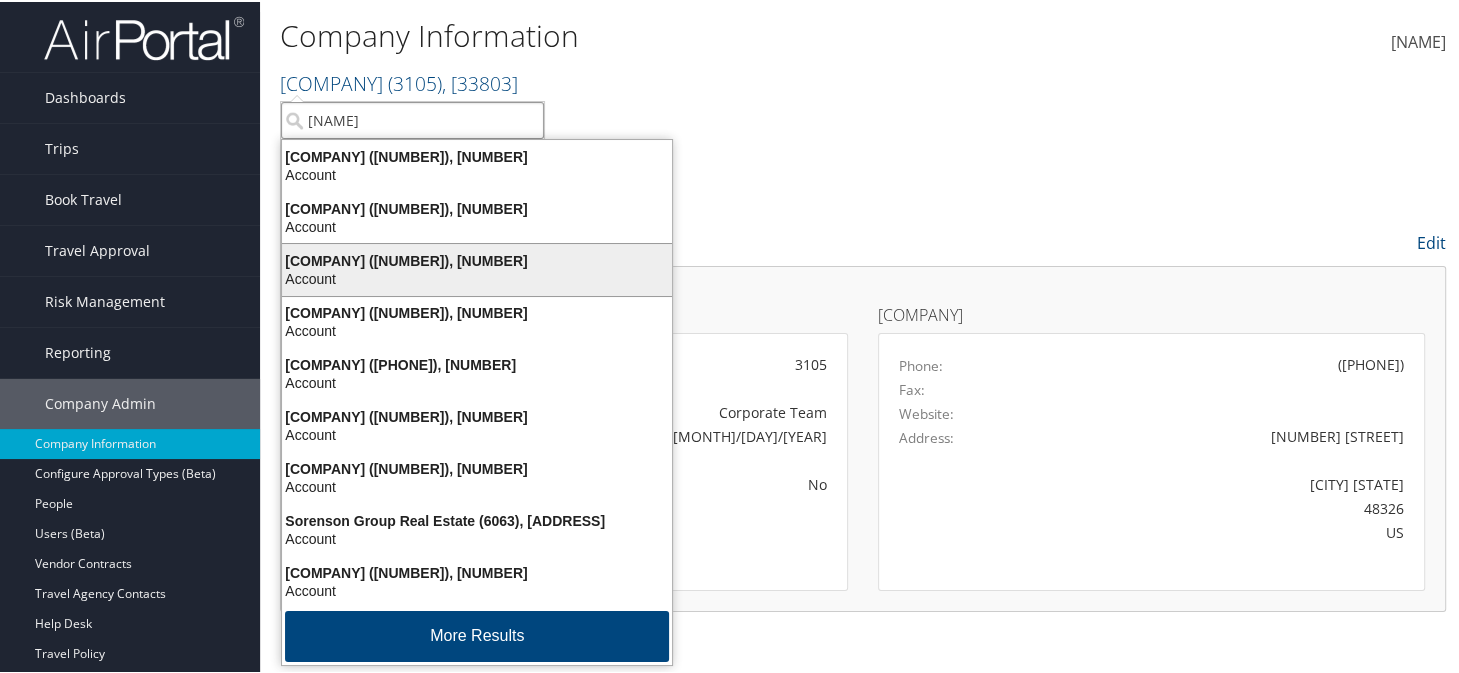 click on "Account" at bounding box center [477, 259] 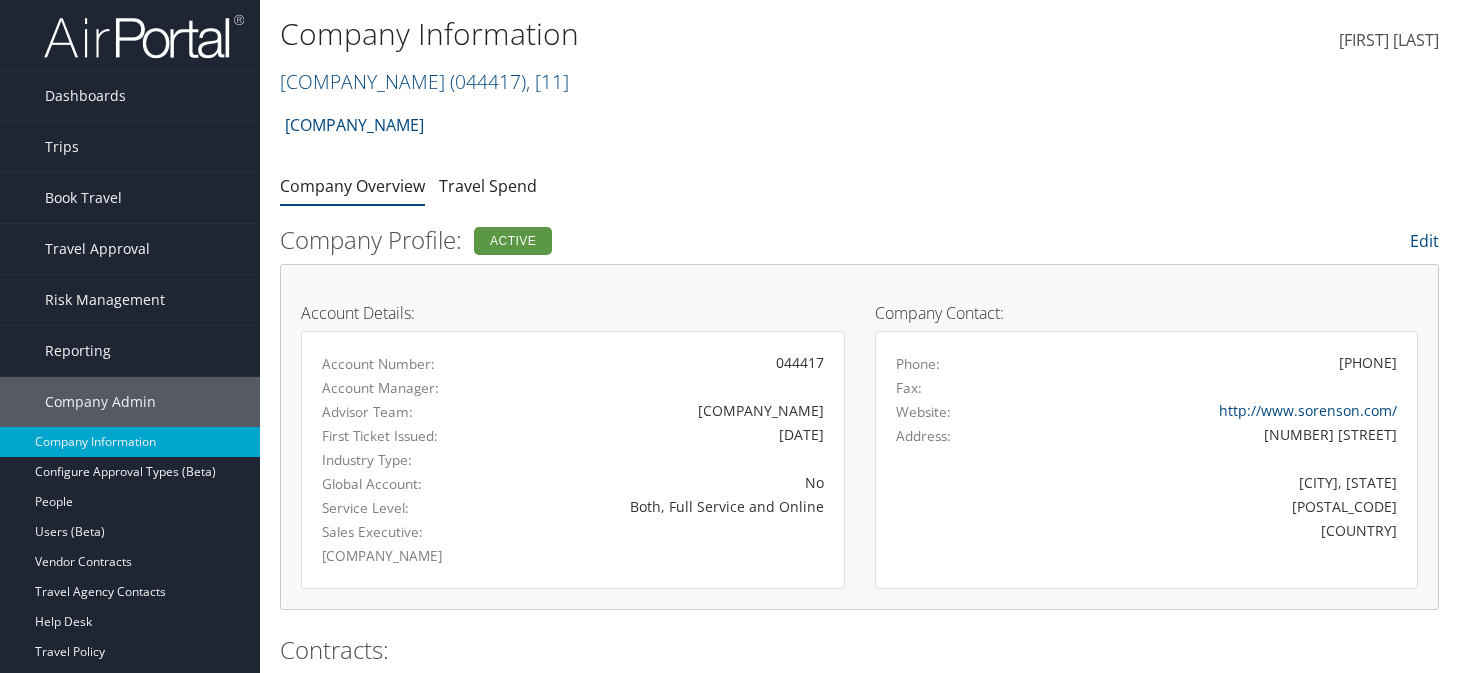 scroll, scrollTop: 0, scrollLeft: 0, axis: both 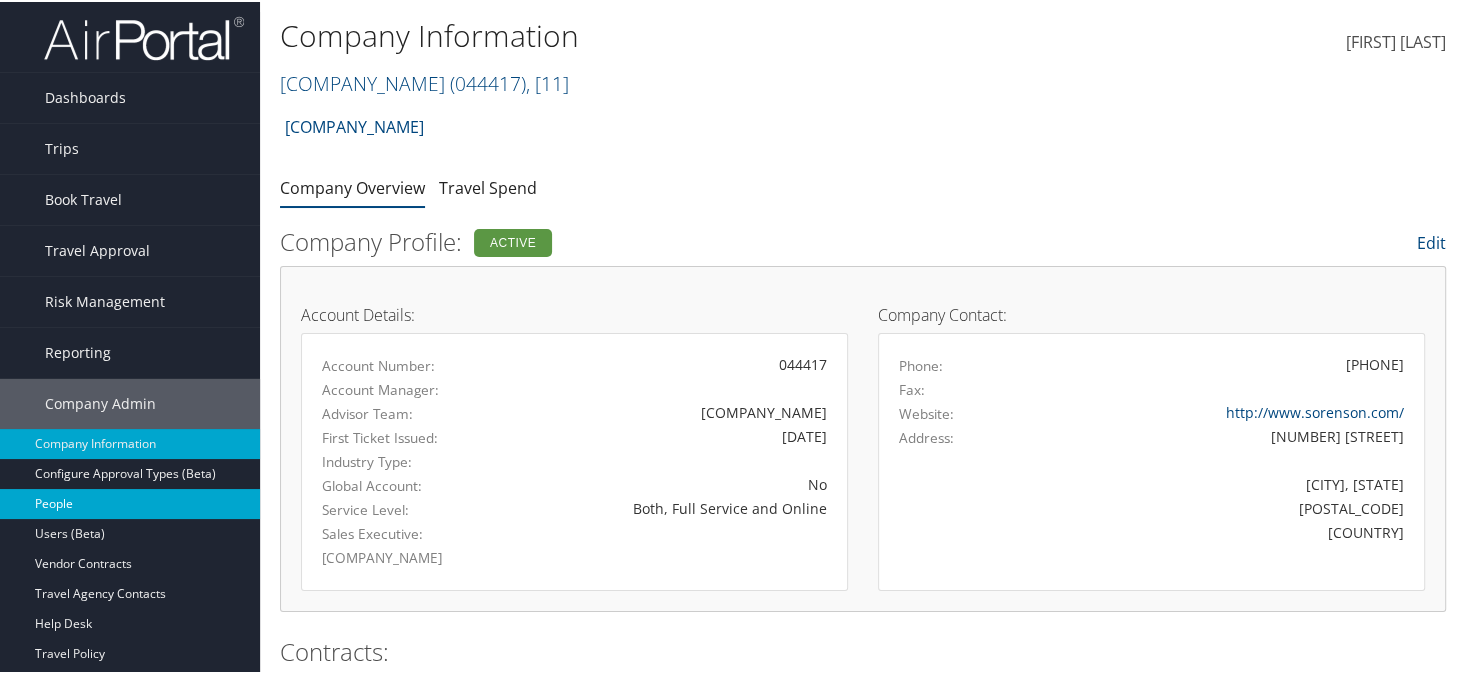 click on "People" at bounding box center (130, 502) 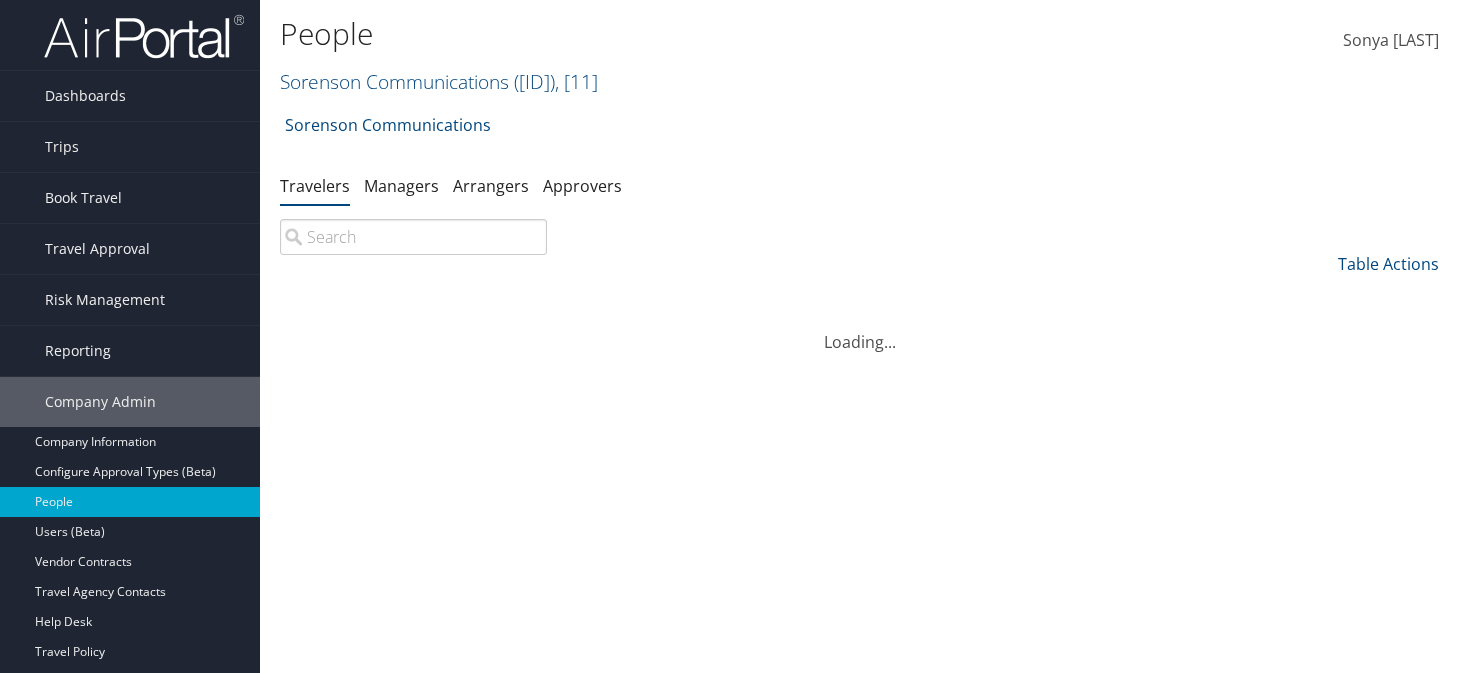 scroll, scrollTop: 0, scrollLeft: 0, axis: both 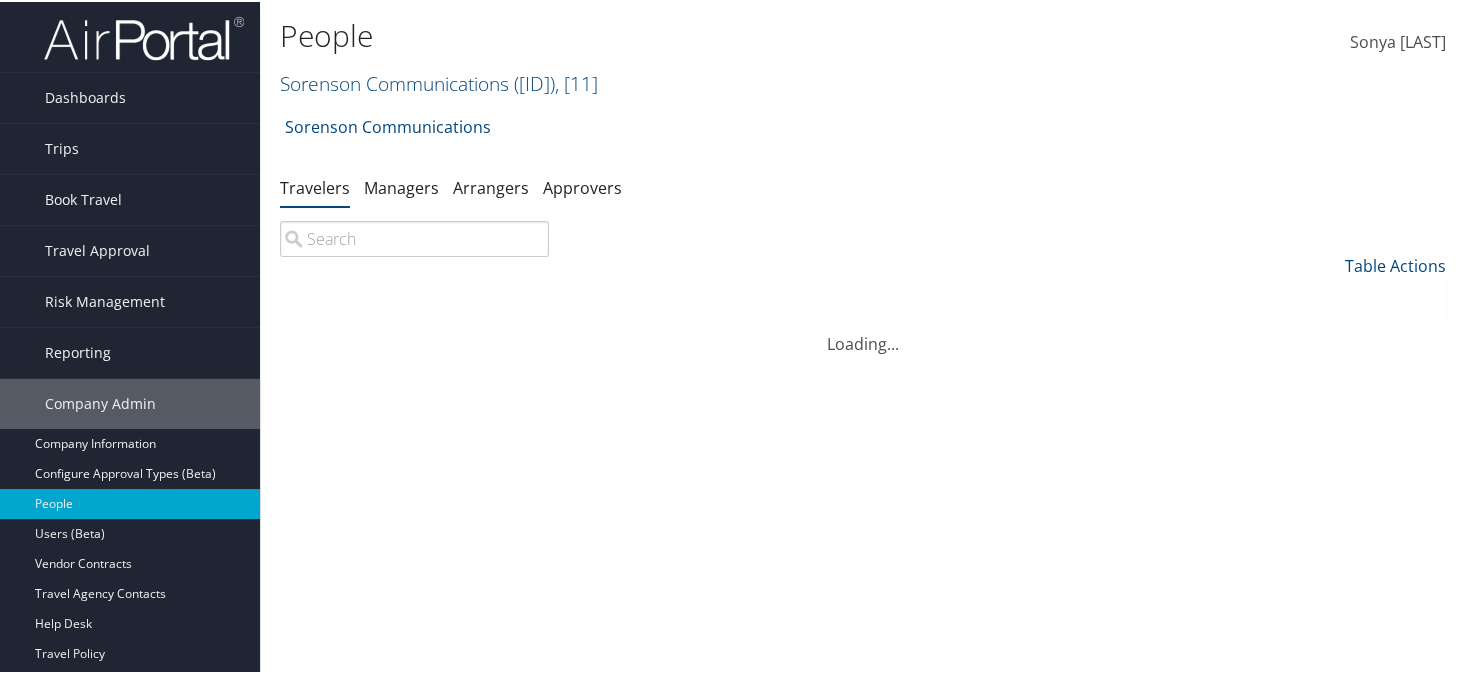 click at bounding box center [414, 237] 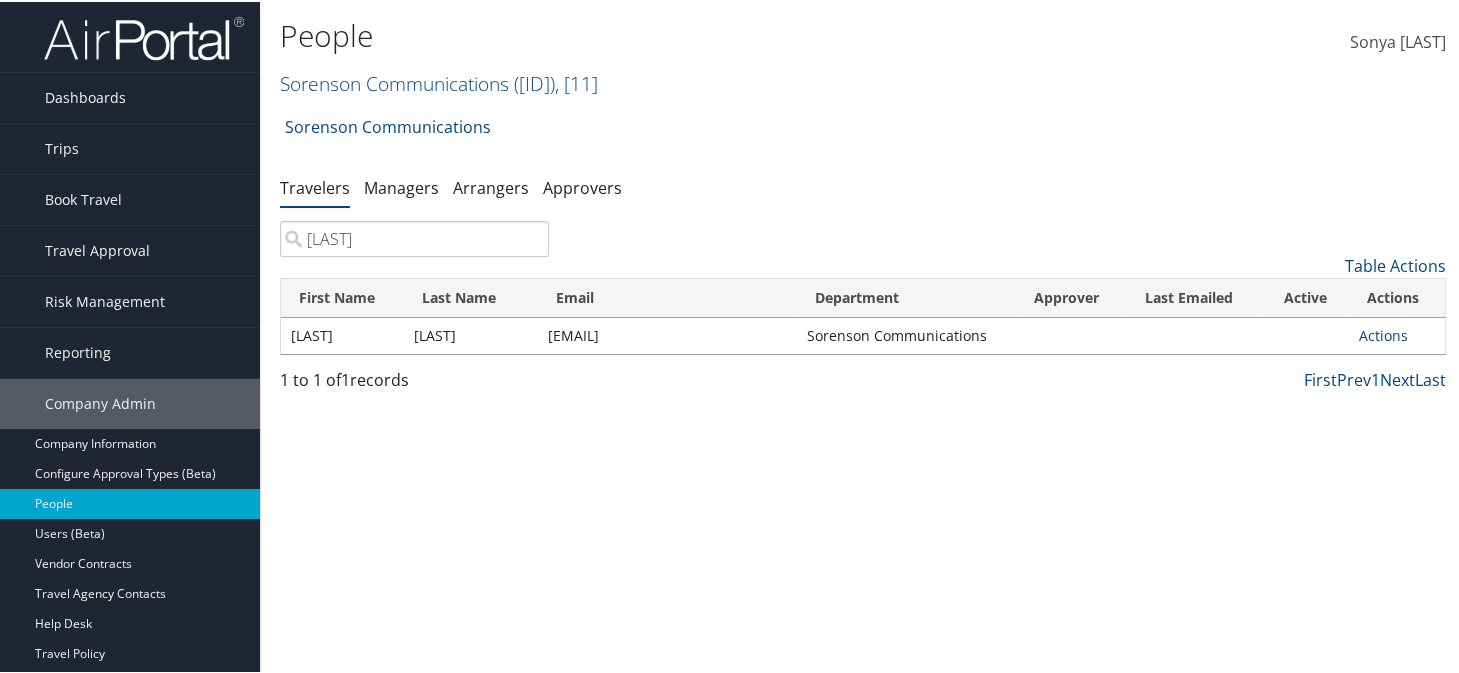 type on "bewlay" 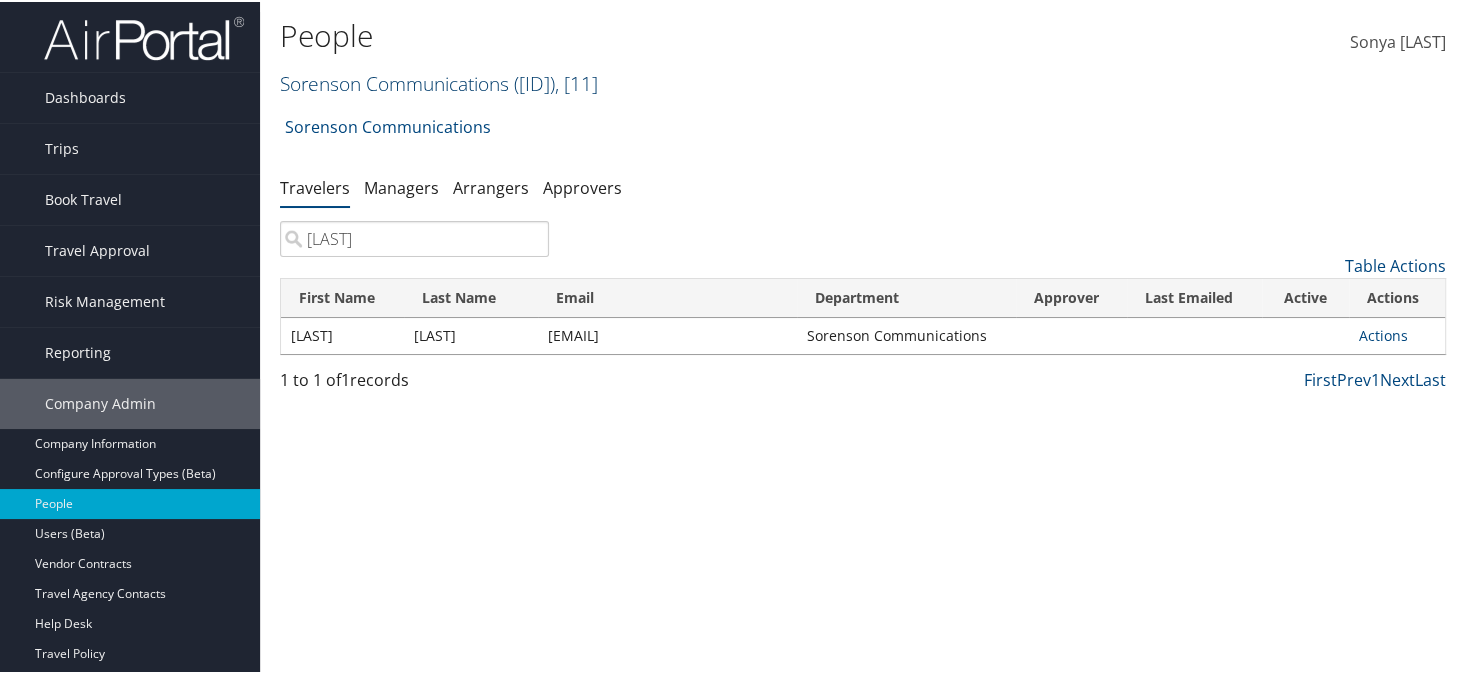 click on "Sorenson Communications   ( 044417 )  , [ 11 ]" at bounding box center [439, 81] 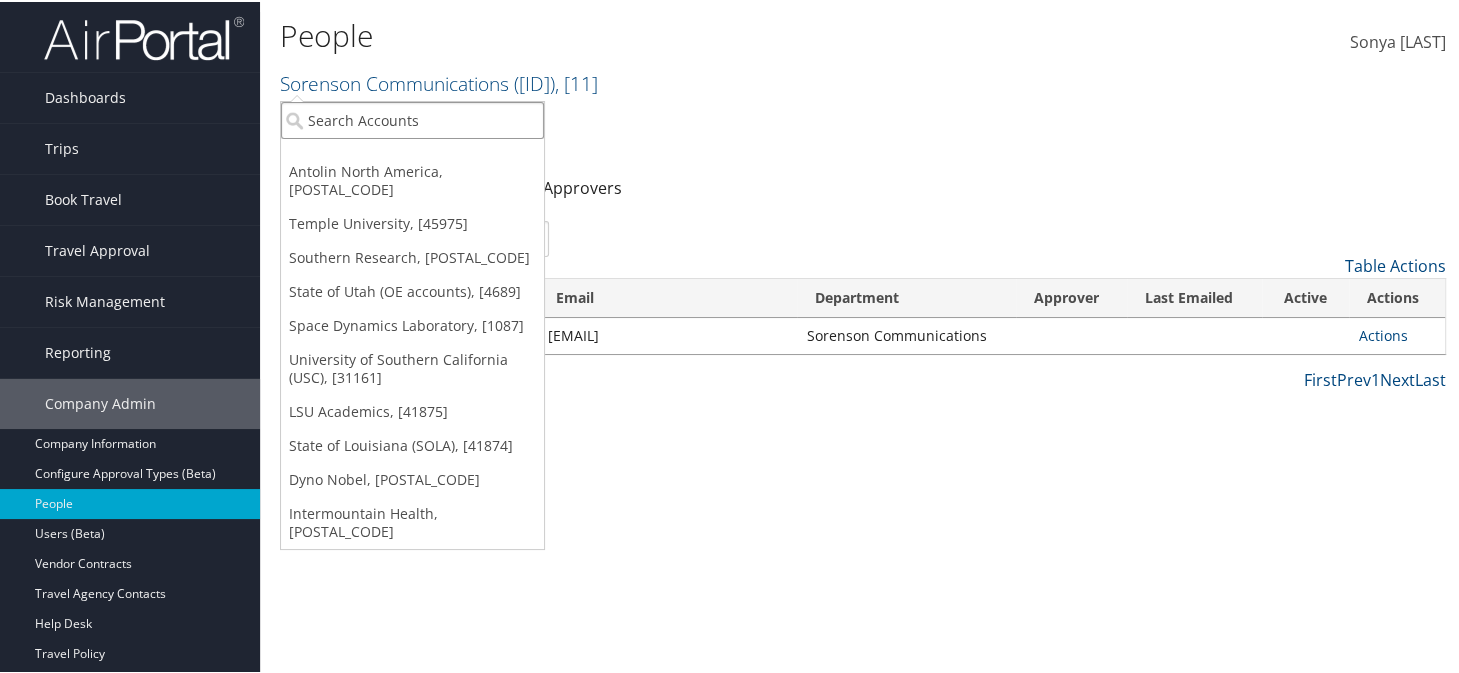 click at bounding box center [412, 118] 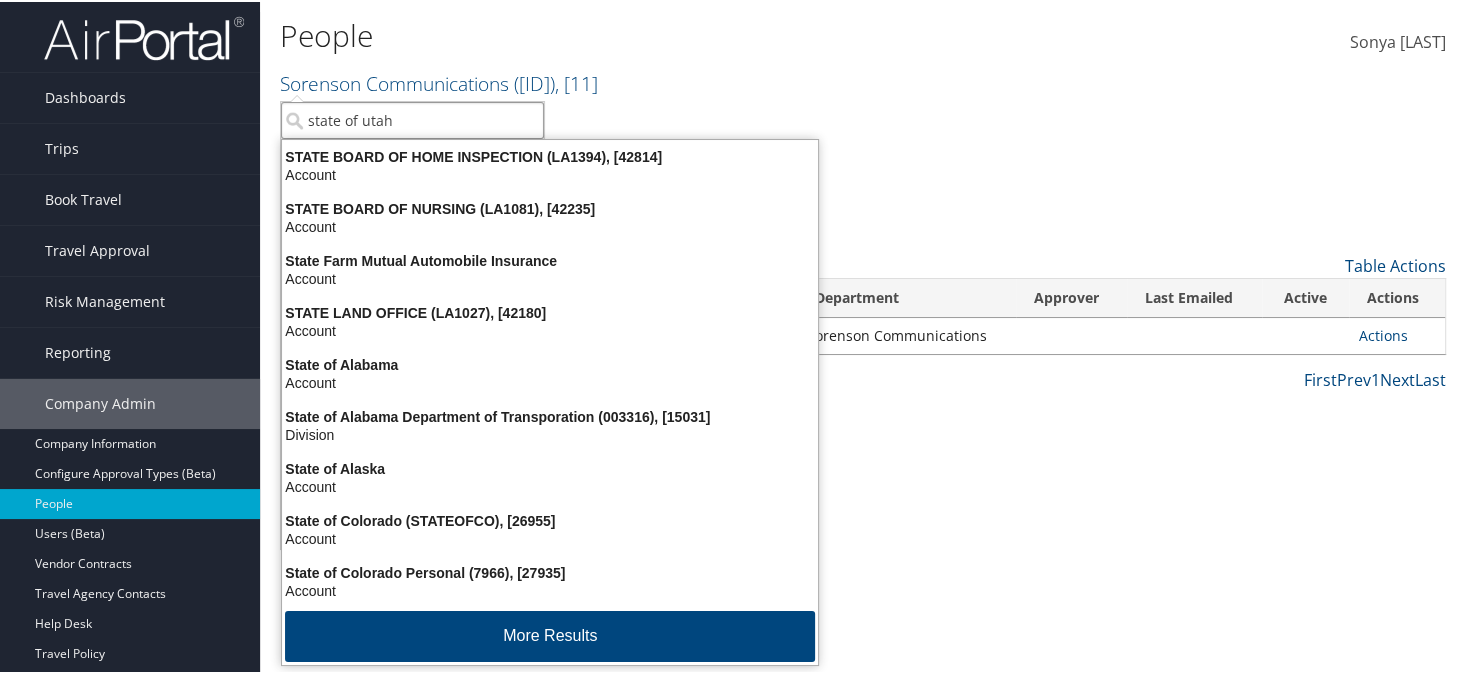 type on "state of utah" 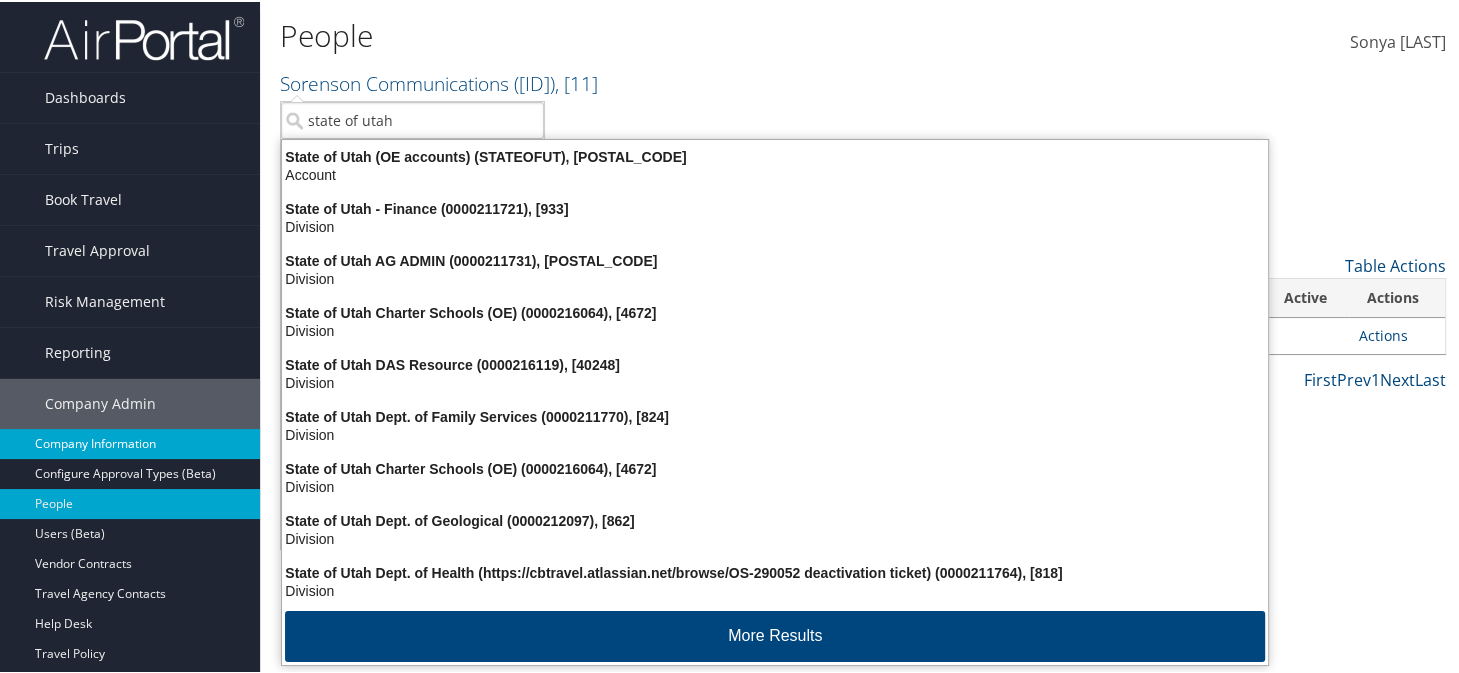 click on "Company Information" at bounding box center (130, 442) 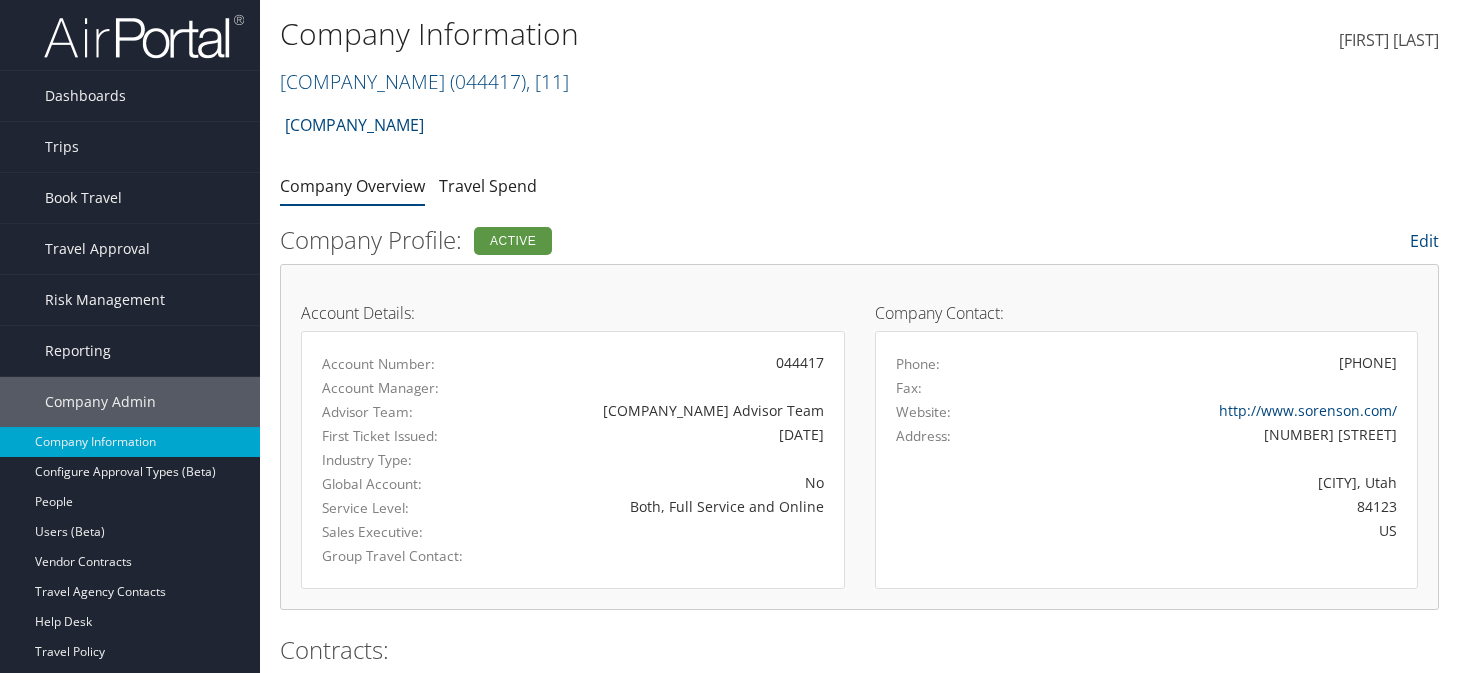 scroll, scrollTop: 0, scrollLeft: 0, axis: both 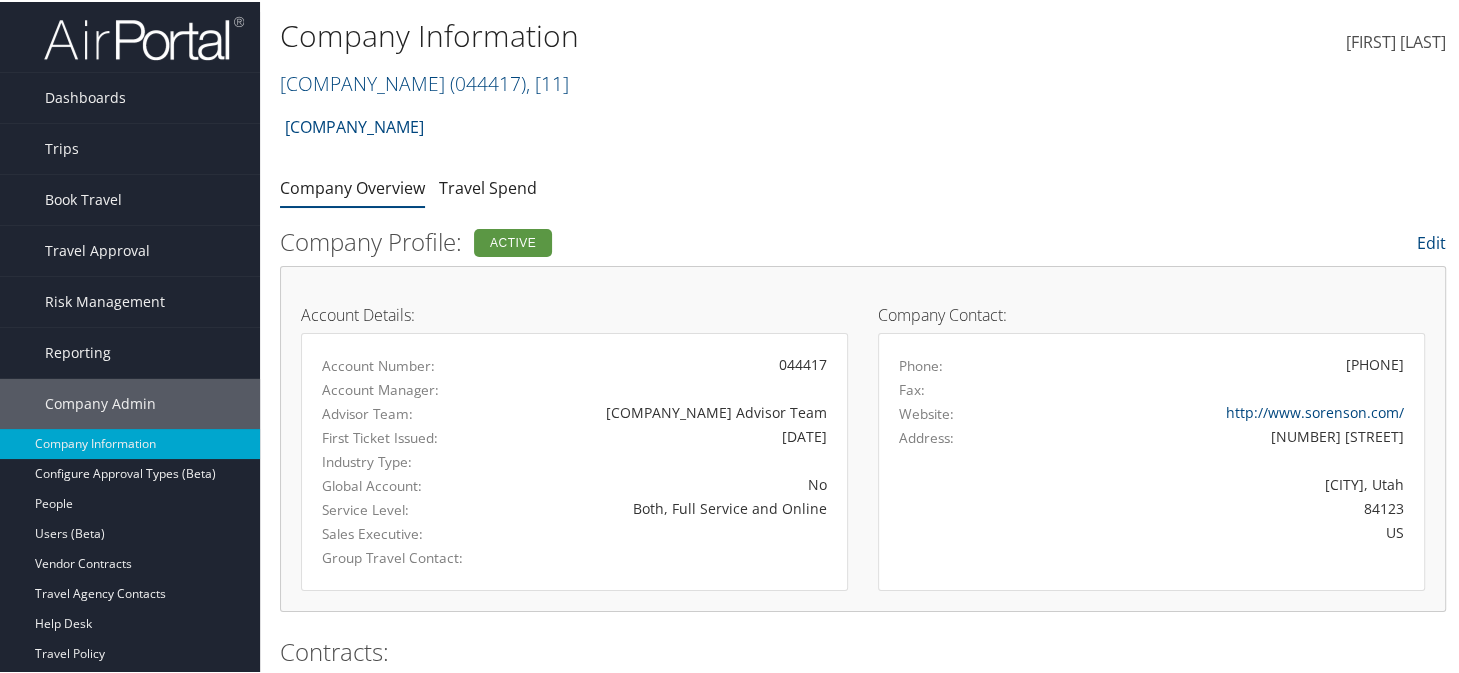 drag, startPoint x: 359, startPoint y: 91, endPoint x: 393, endPoint y: 114, distance: 41.04875 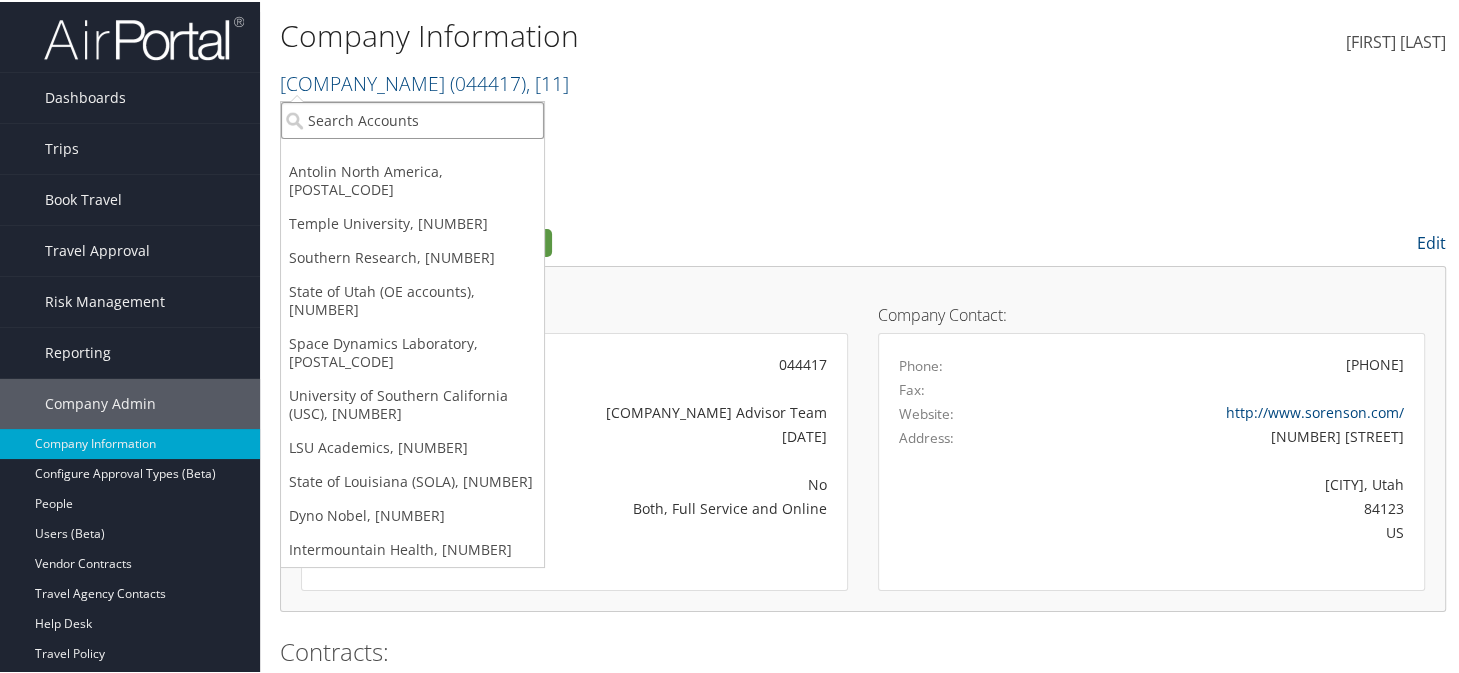 click at bounding box center [412, 118] 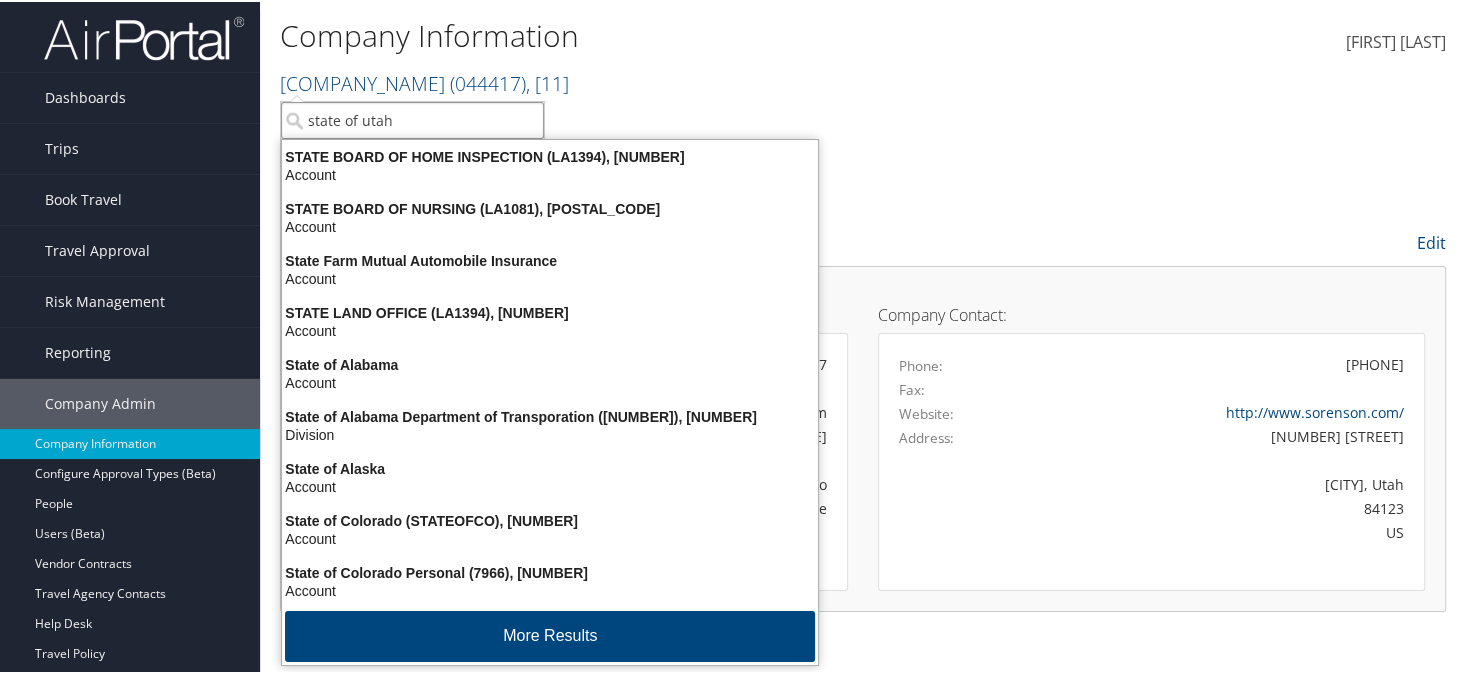 type on "state of utah" 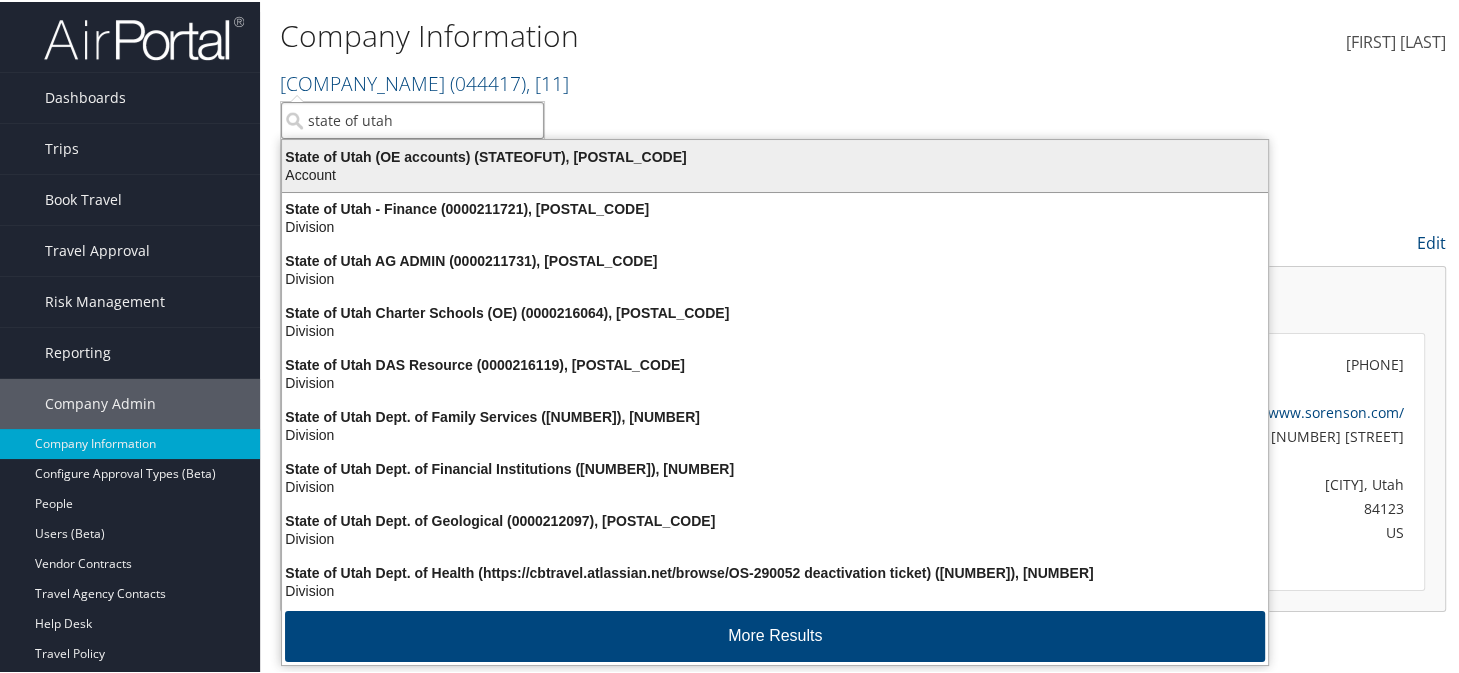 click on "Account" at bounding box center [775, 155] 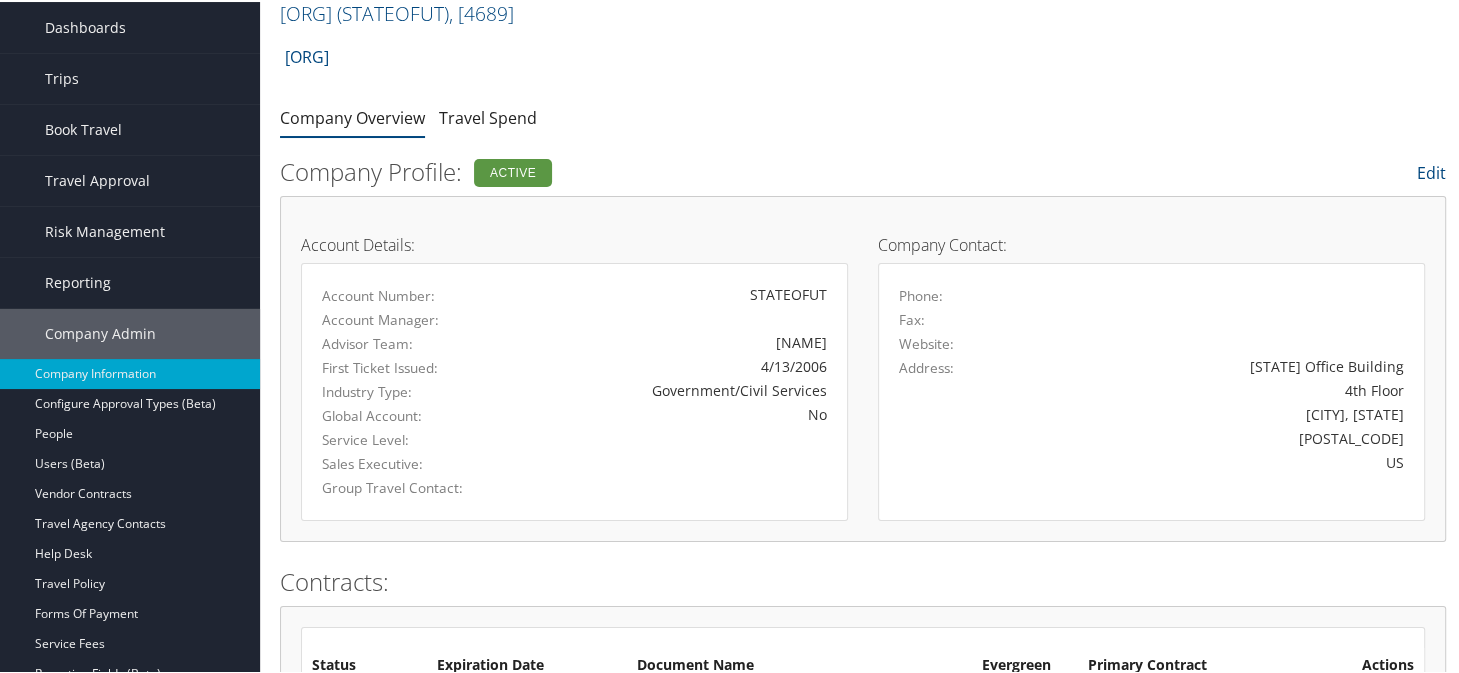 scroll, scrollTop: 0, scrollLeft: 0, axis: both 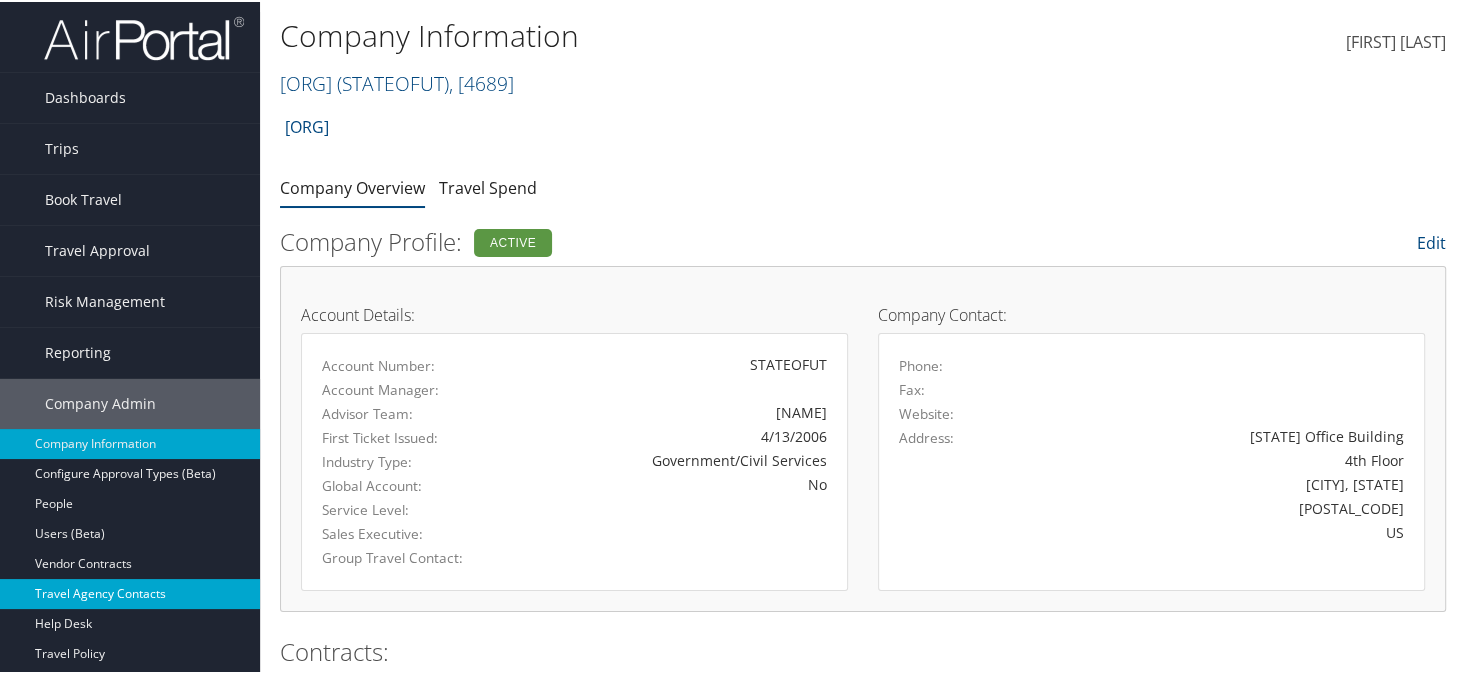 click on "Travel Agency Contacts" at bounding box center (130, 592) 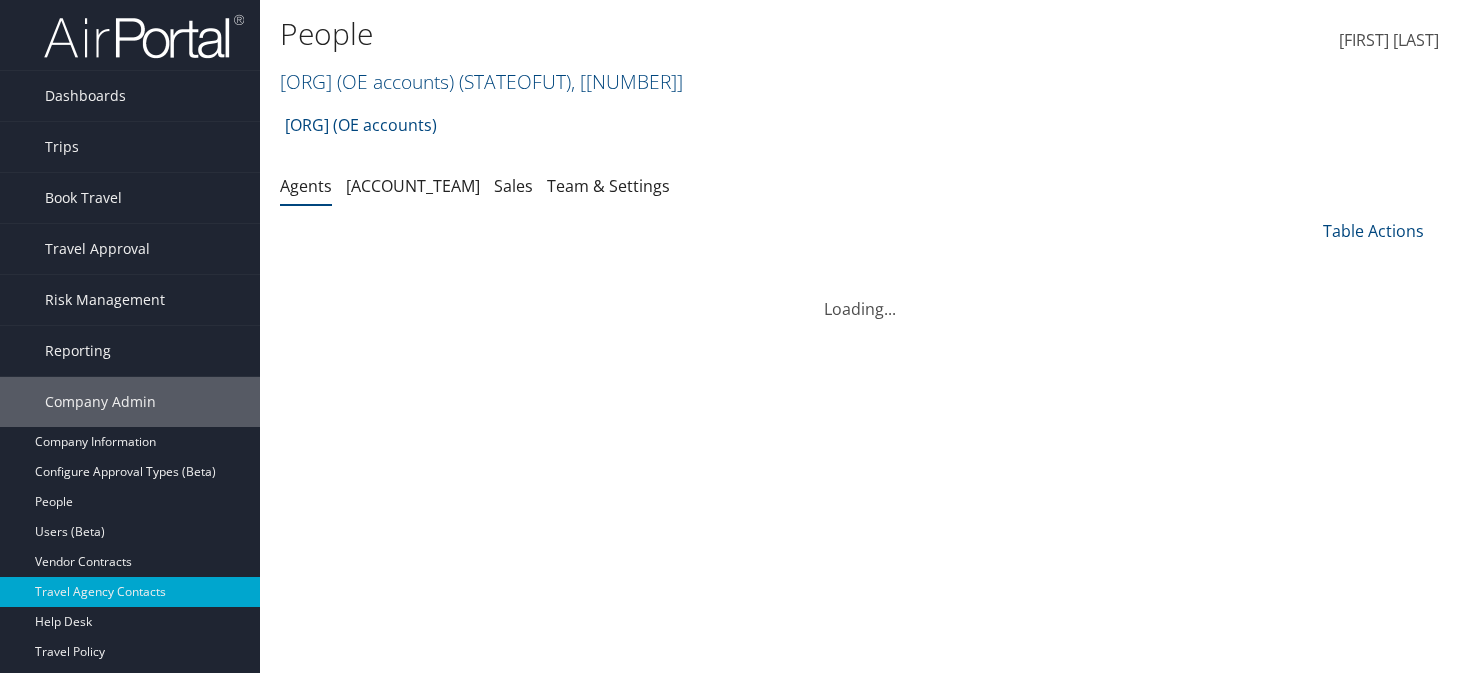 scroll, scrollTop: 0, scrollLeft: 0, axis: both 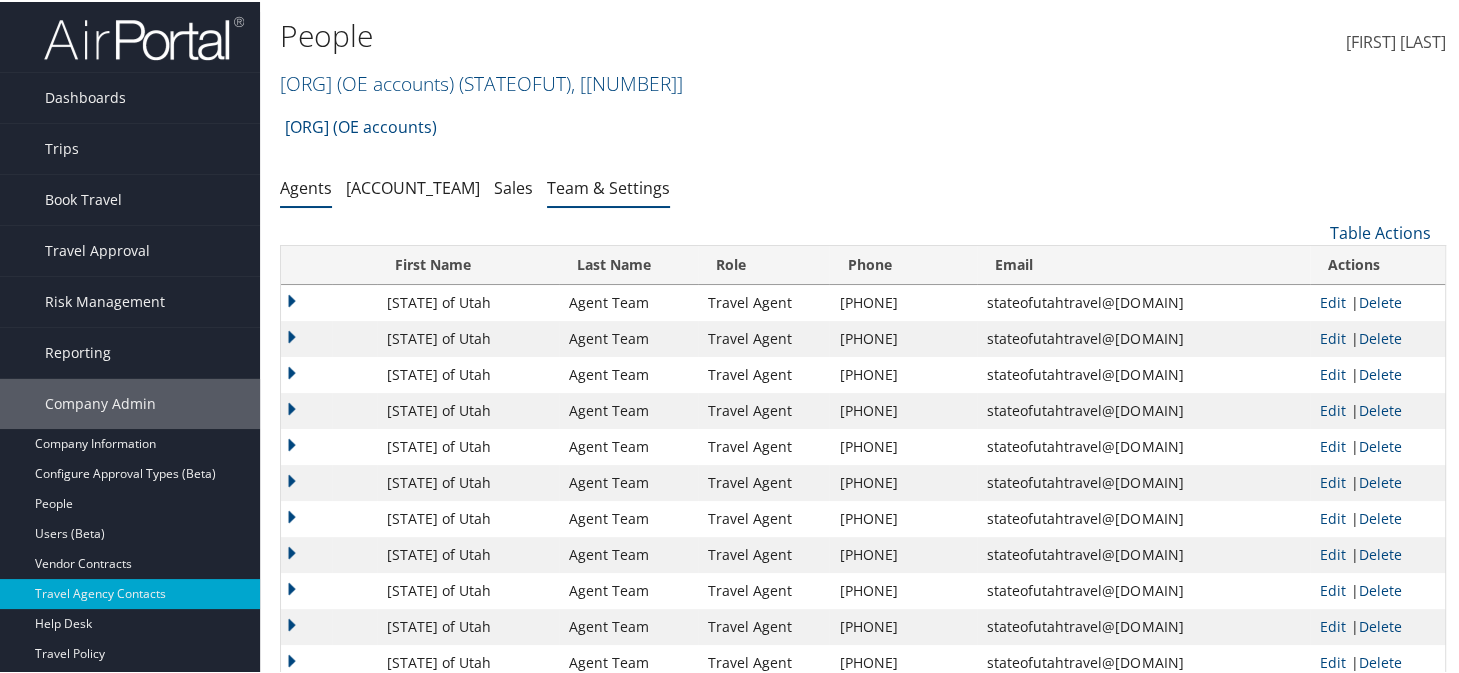 click on "Team & Settings" at bounding box center [608, 186] 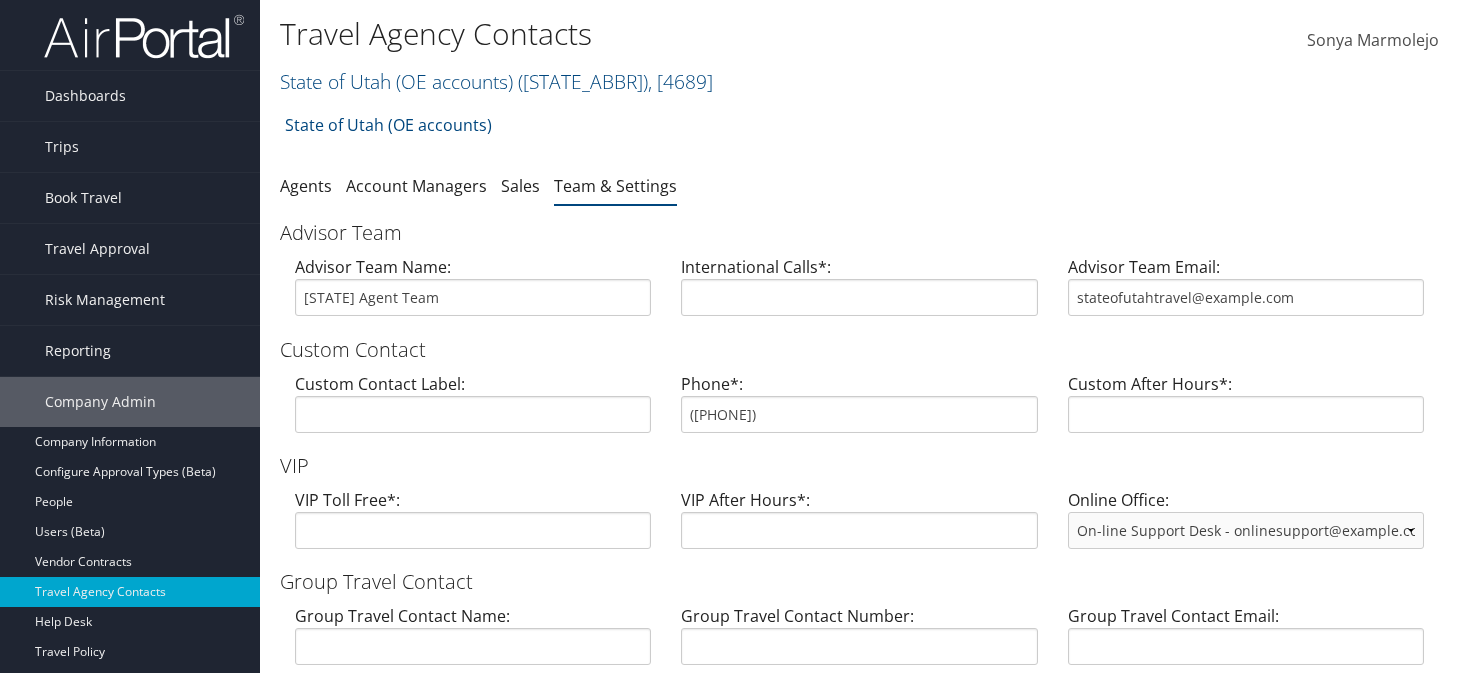 scroll, scrollTop: 0, scrollLeft: 0, axis: both 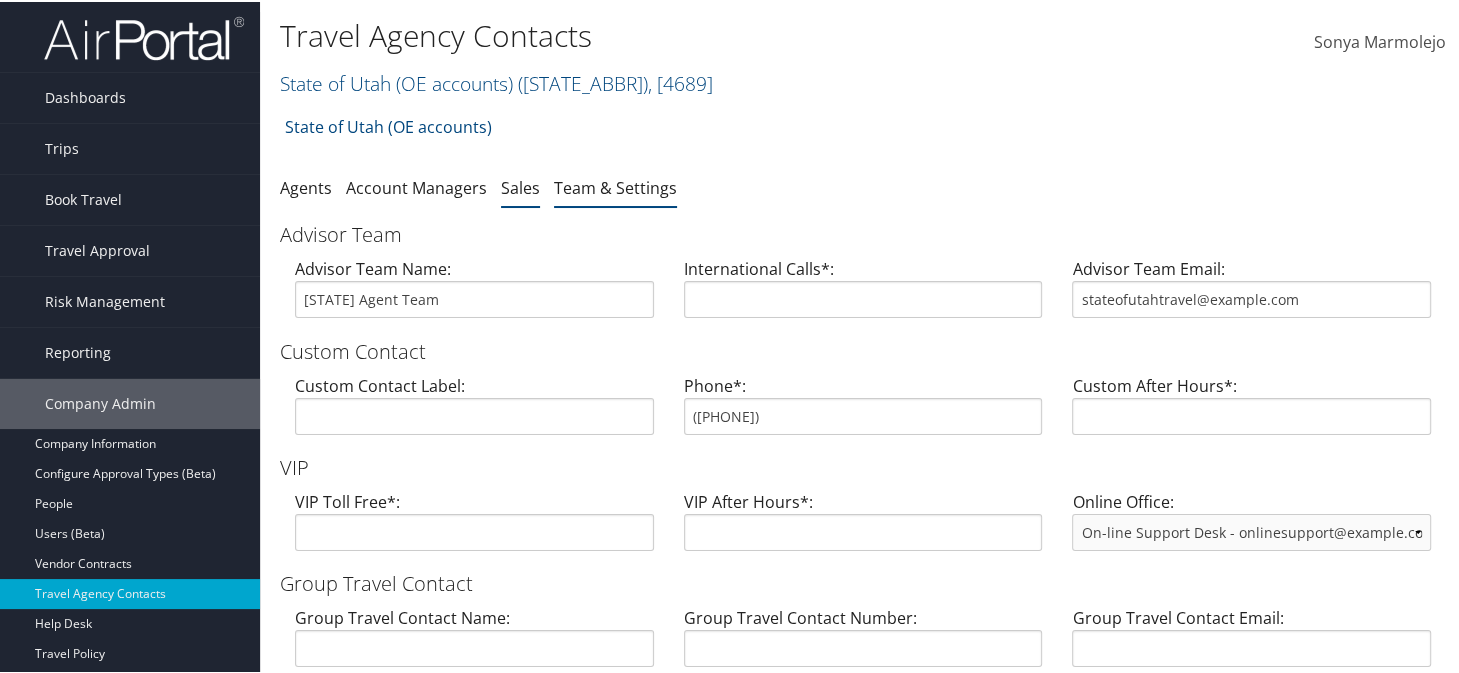 click on "Sales" at bounding box center (520, 186) 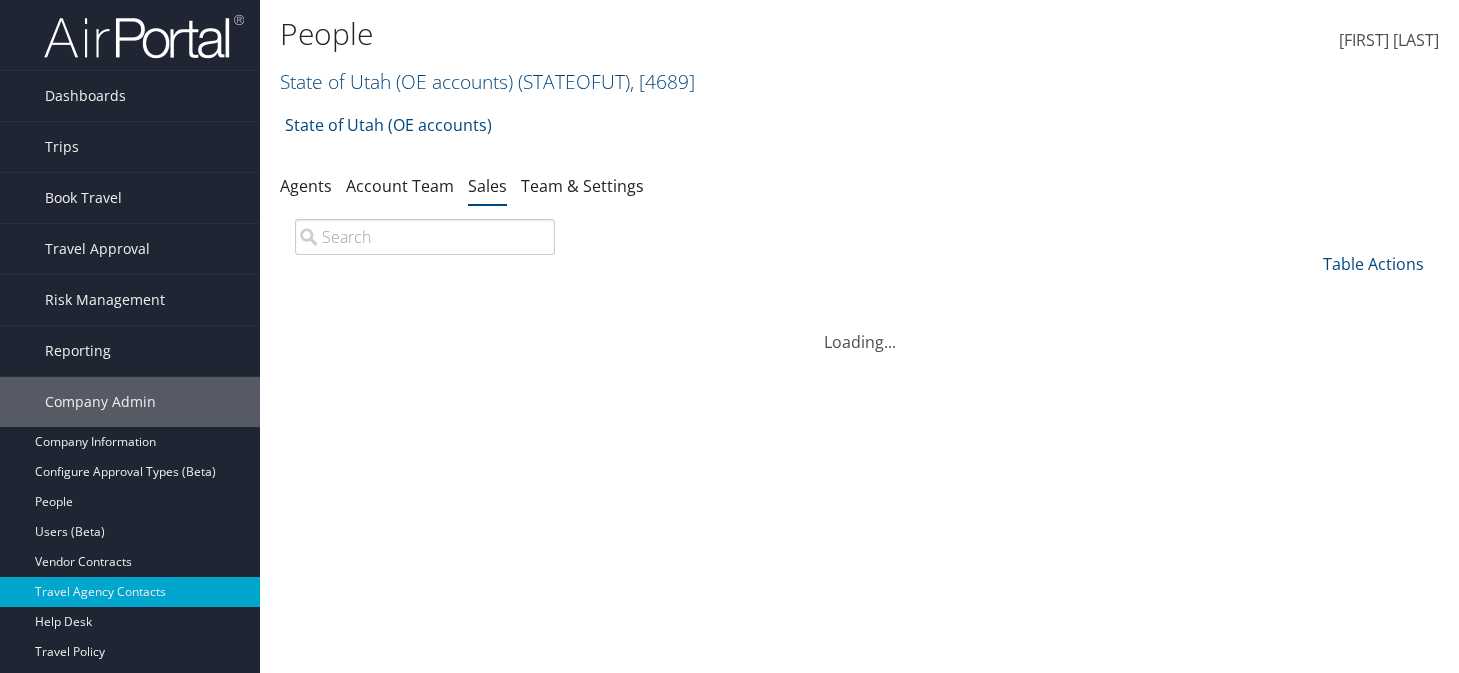 scroll, scrollTop: 0, scrollLeft: 0, axis: both 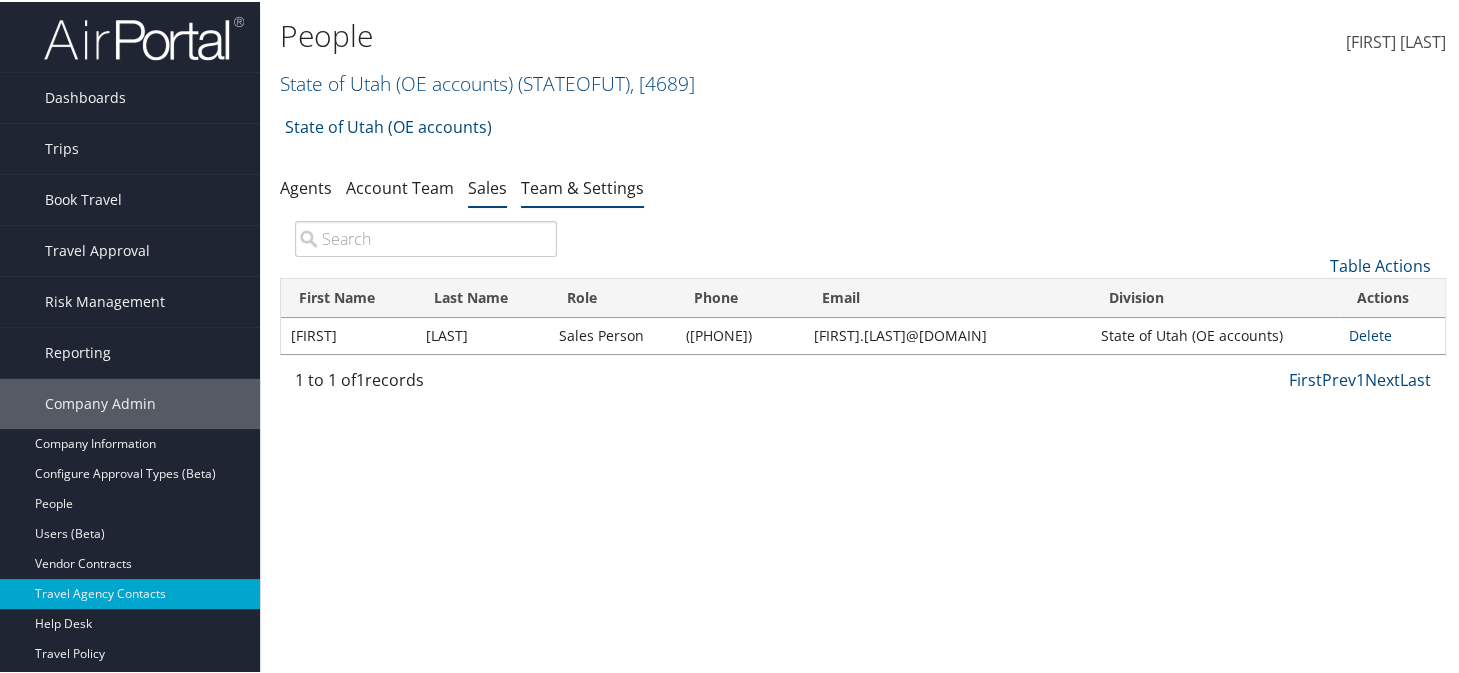 click on "Team & Settings" at bounding box center (582, 187) 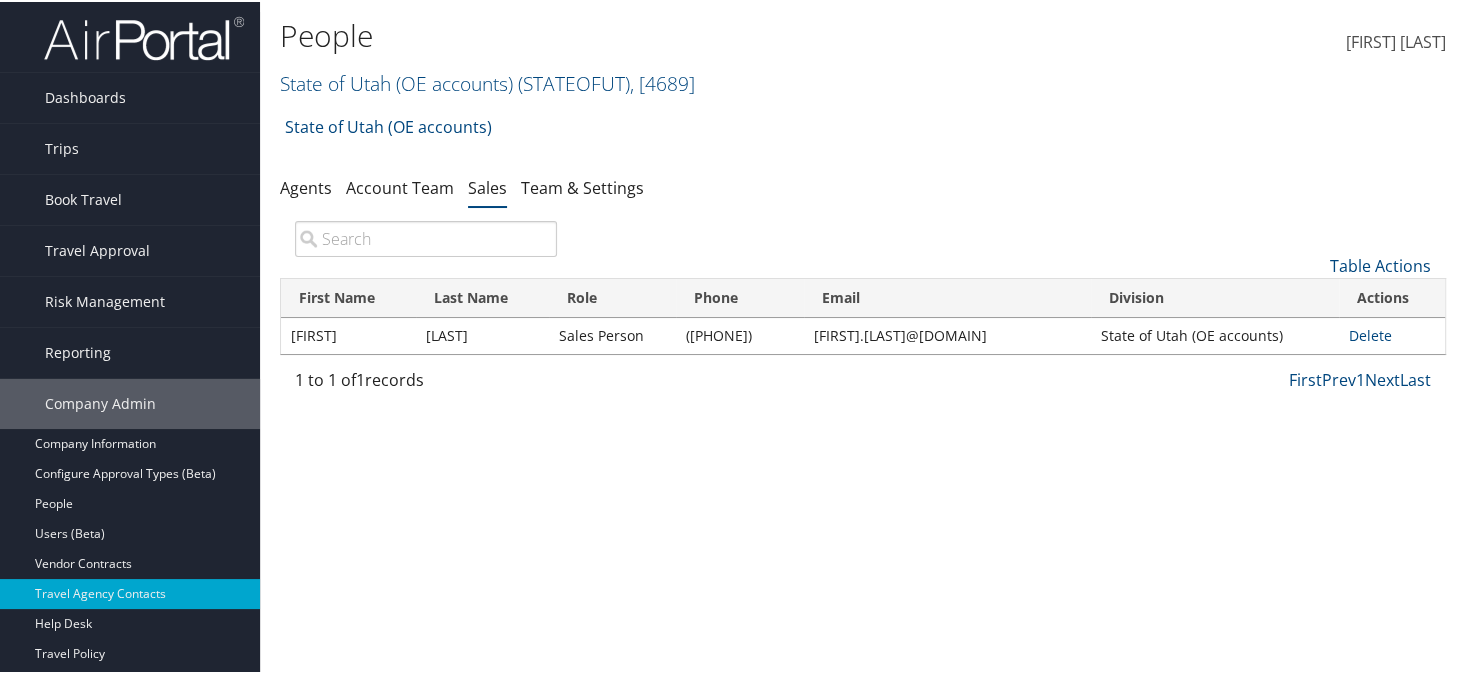 click on "State of Utah (OE accounts) Account Structure State of Utah (OE accounts) (STATEOFUT) ACTIVE Create Child Southern Utah University (OE) (5073000723) ACTIVE Create Child PEHP (OE) (5073000727) ACTIVE Create Child Utah State Board of Education (0000211758) ACTIVE Create Child State of Utah Dept. of Health (https://cbtravel.atlassian.net/browse/OS-290052 deactivation ticket) (0000211764) INACTIVE Create Child Granite Schools (OE) (5073000732) ACTIVE Create Child Utah Valley University (UVU) (OE) (5073000723) ACTIVE Create Child State of Utah Dept. of Family Services (0000211770) ACTIVE Create Child Davis Schools (OE) (0000216010) ACTIVE Create Child State of Utah Dept. of Public Safety (0000212108) ACTIVE Create Child State of Utah Dept. of Workforce Services (0000212134) ACTIVE Create Child Davis Mental (OE) (5073000735) ACTIVE Create Child Salt Lake County (OE) (5073000720) ACTIVE Create Child ACTIVE" at bounding box center [863, 132] 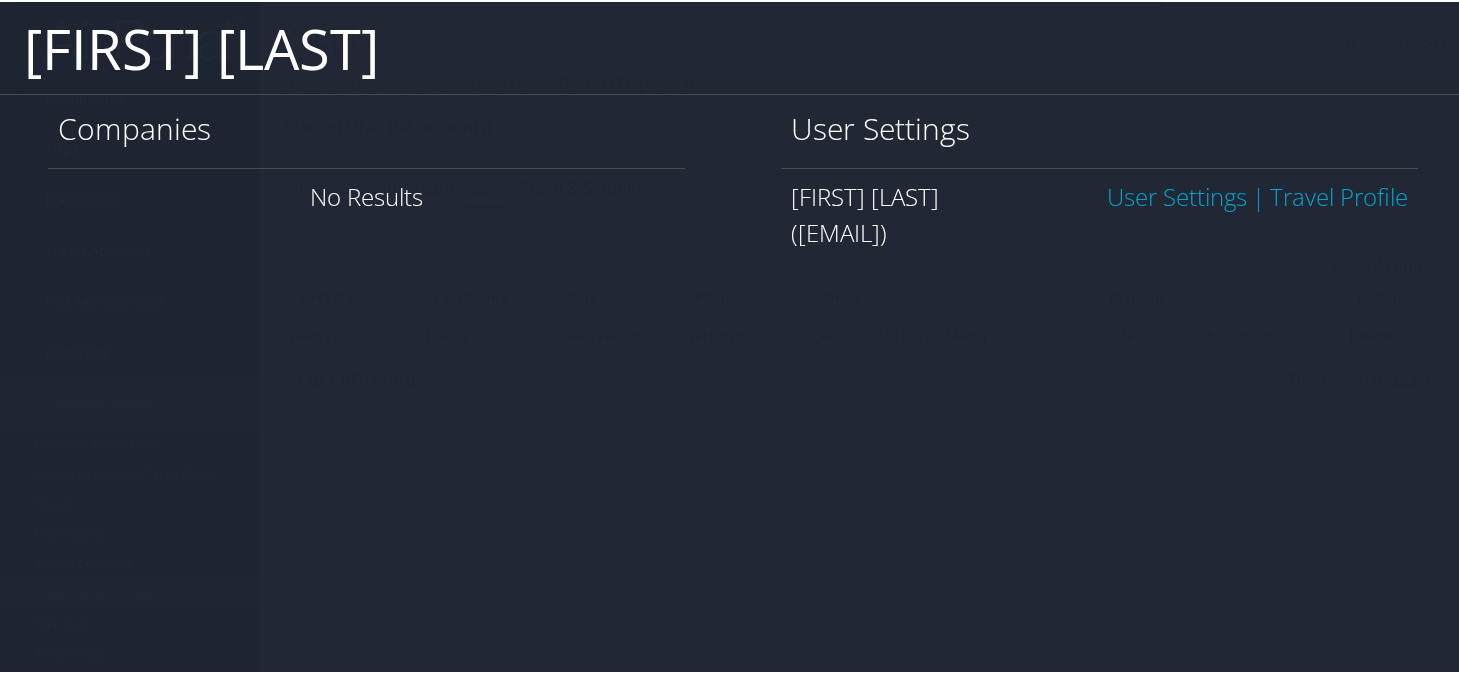 type on "[FIRST] [LAST]" 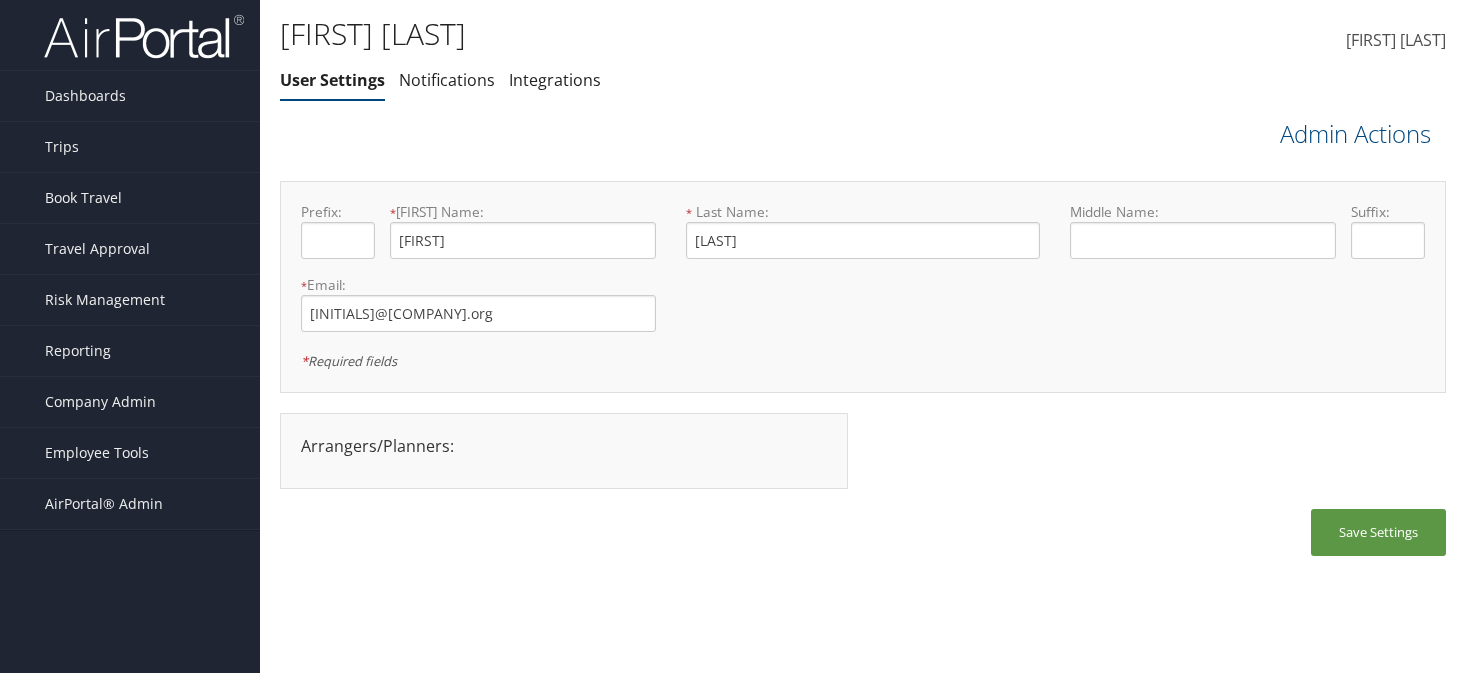 scroll, scrollTop: 0, scrollLeft: 0, axis: both 